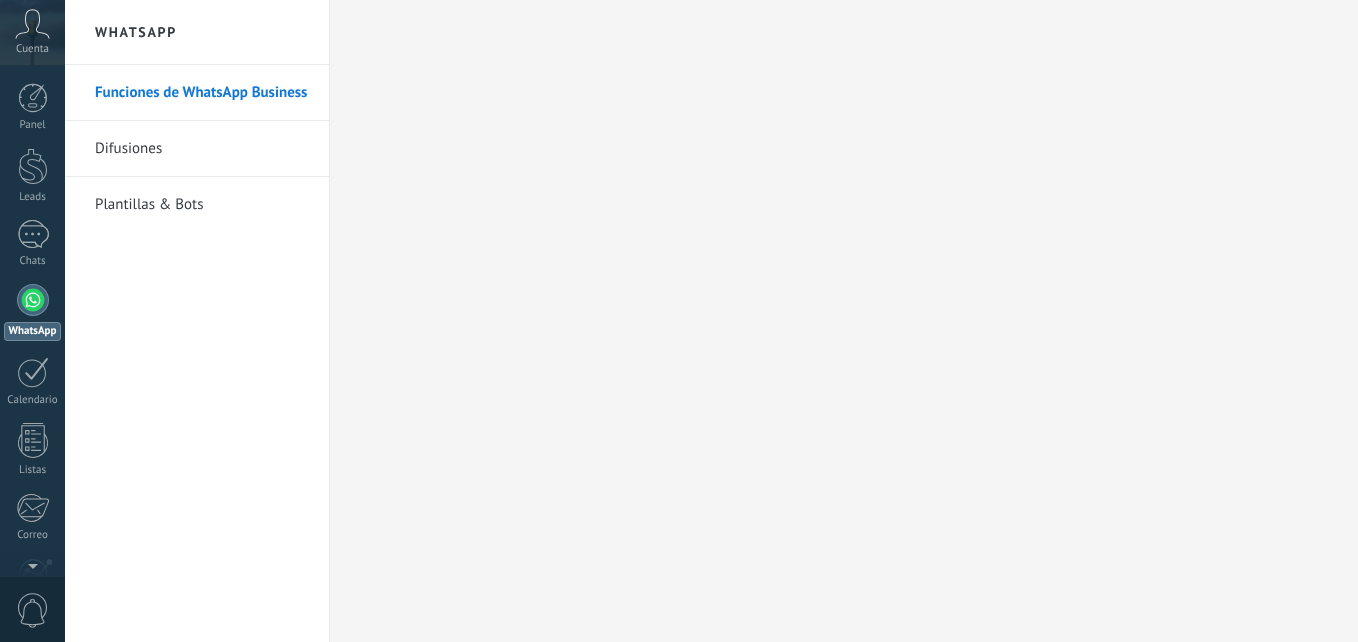 scroll, scrollTop: 0, scrollLeft: 0, axis: both 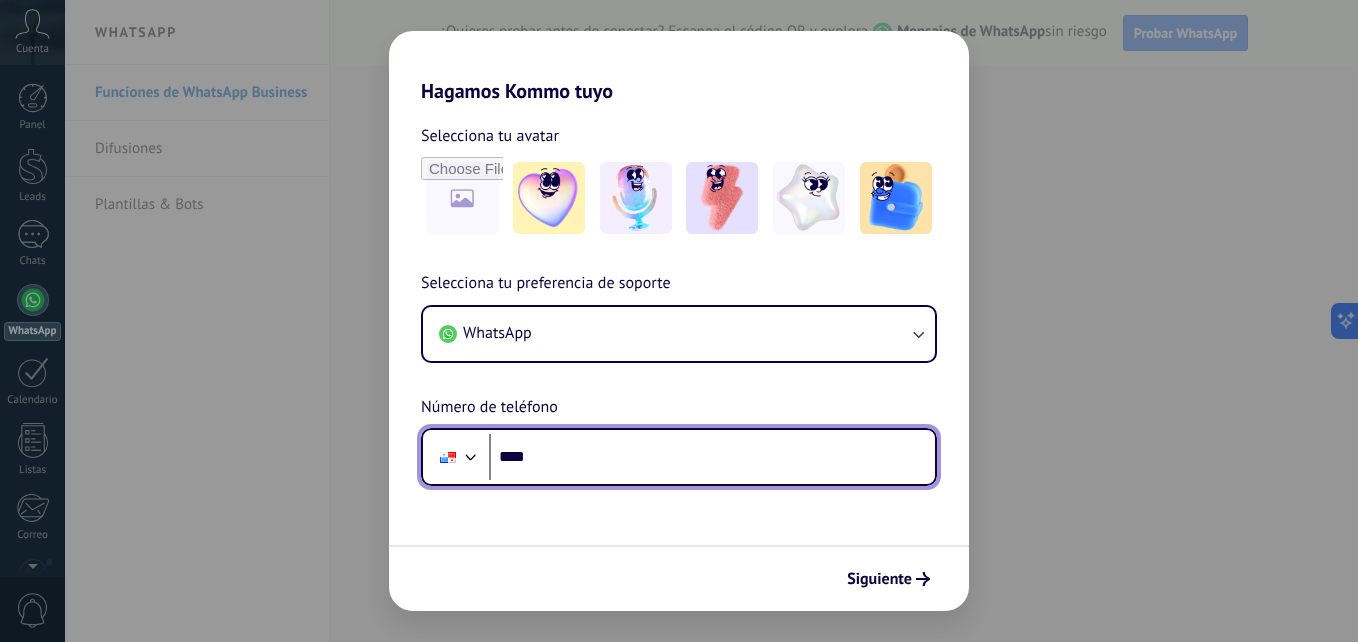 click on "****" at bounding box center (712, 457) 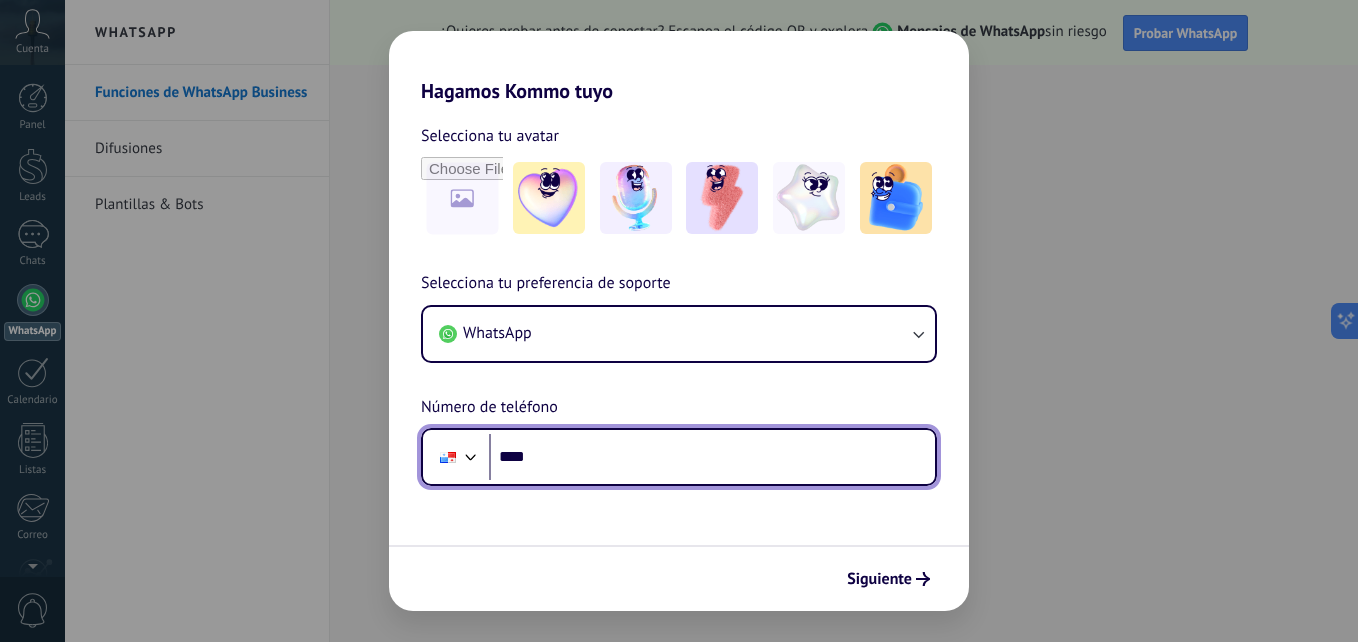 click on "****" at bounding box center [712, 457] 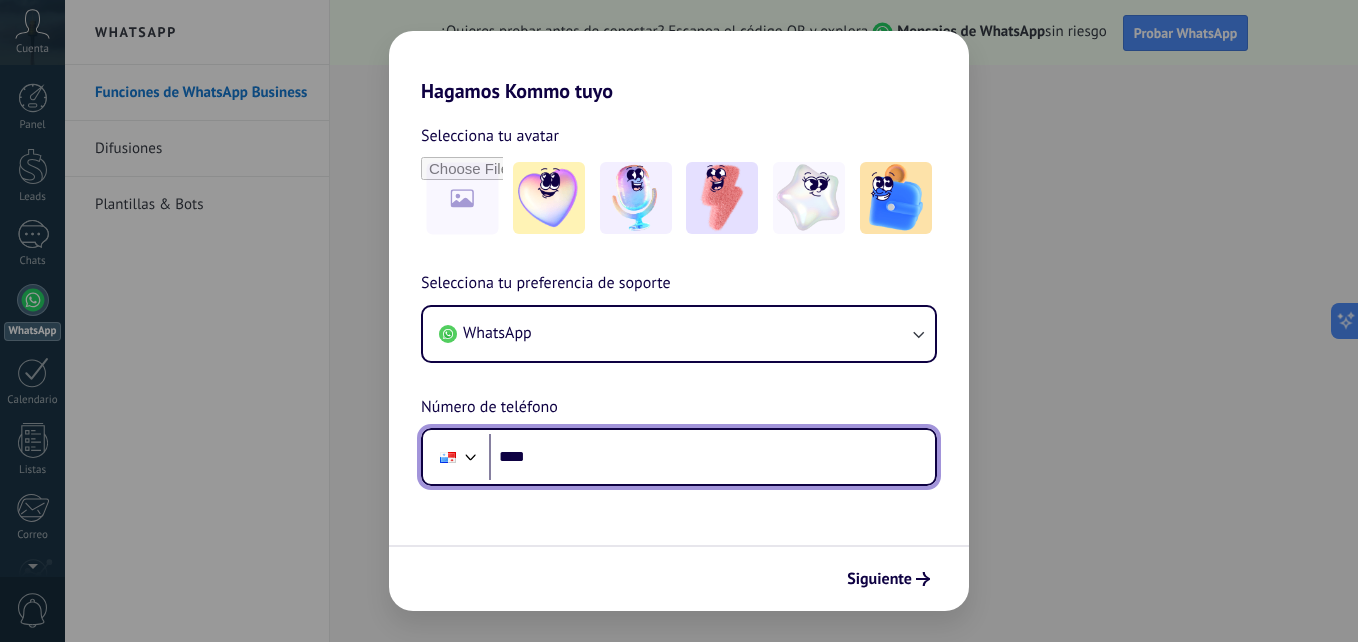 click on "****" at bounding box center (712, 457) 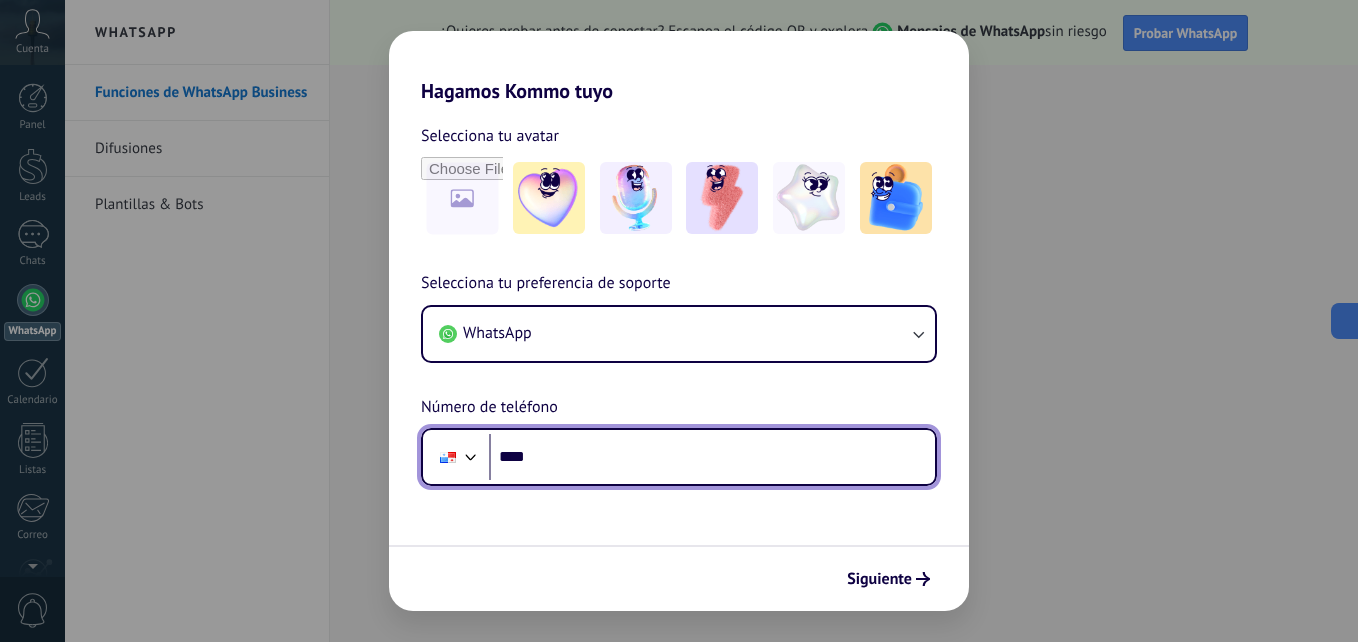 click on "****" at bounding box center (712, 457) 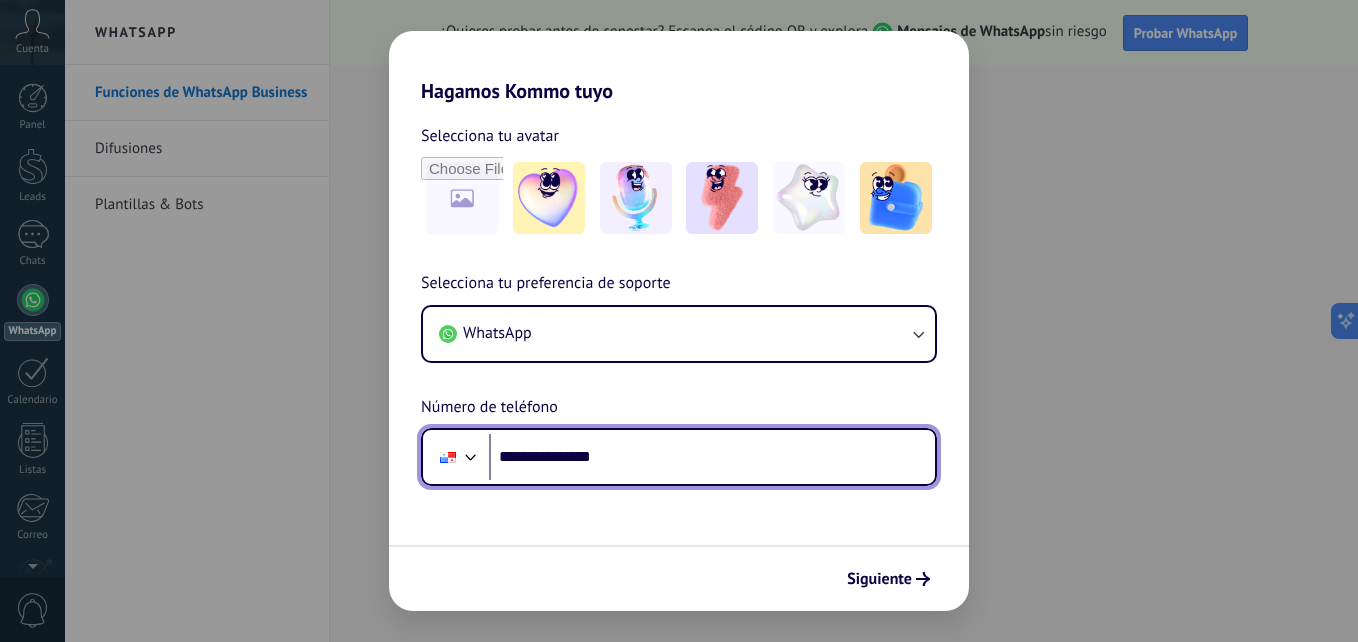 click on "**********" at bounding box center [712, 457] 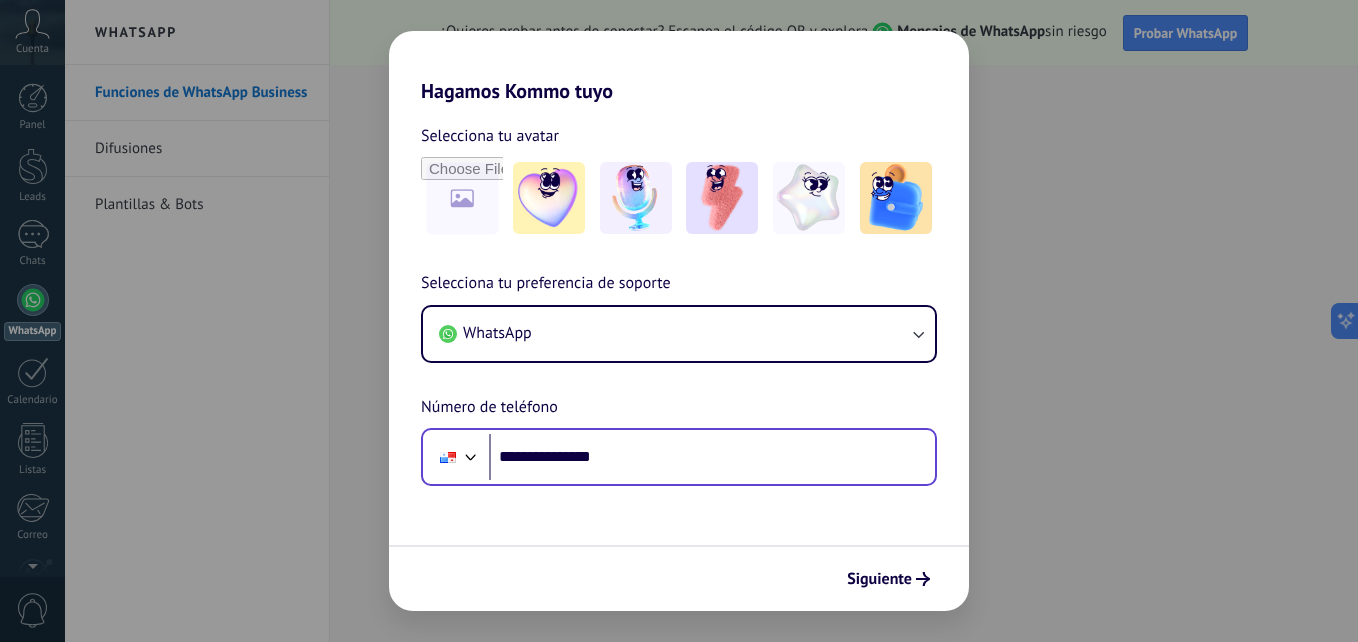 click on "Phone [PHONE_NUMBER]" at bounding box center (679, 457) 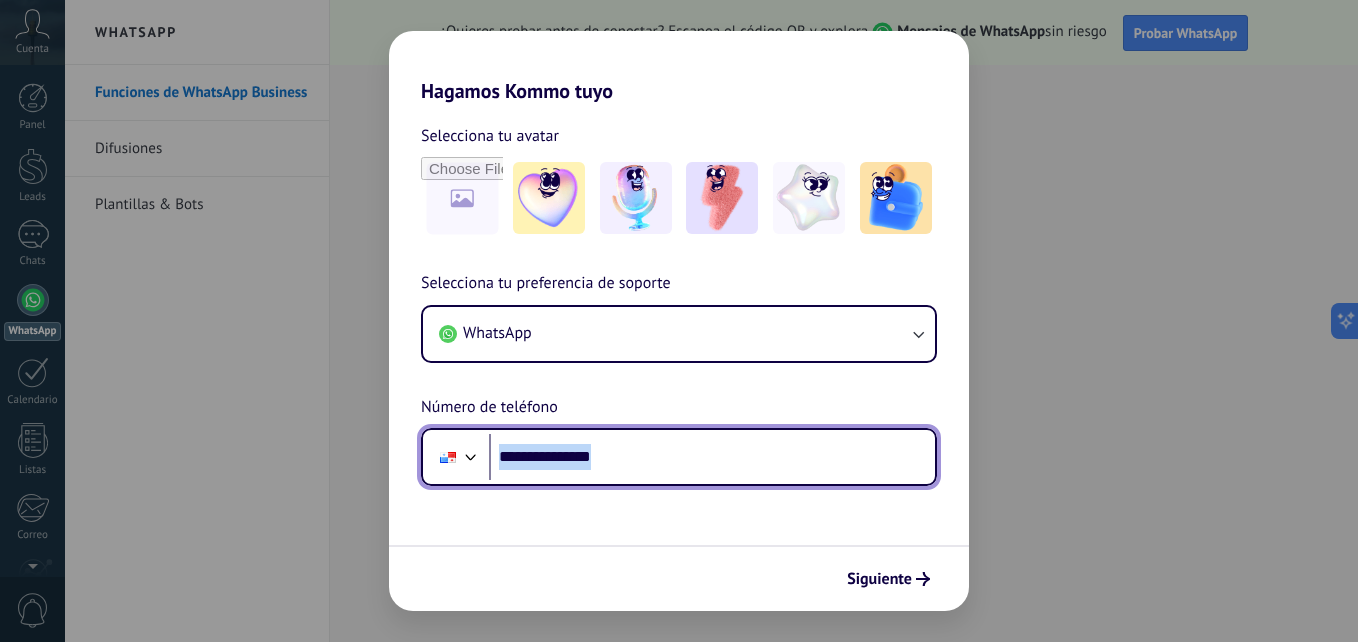 drag, startPoint x: 486, startPoint y: 463, endPoint x: 474, endPoint y: 461, distance: 12.165525 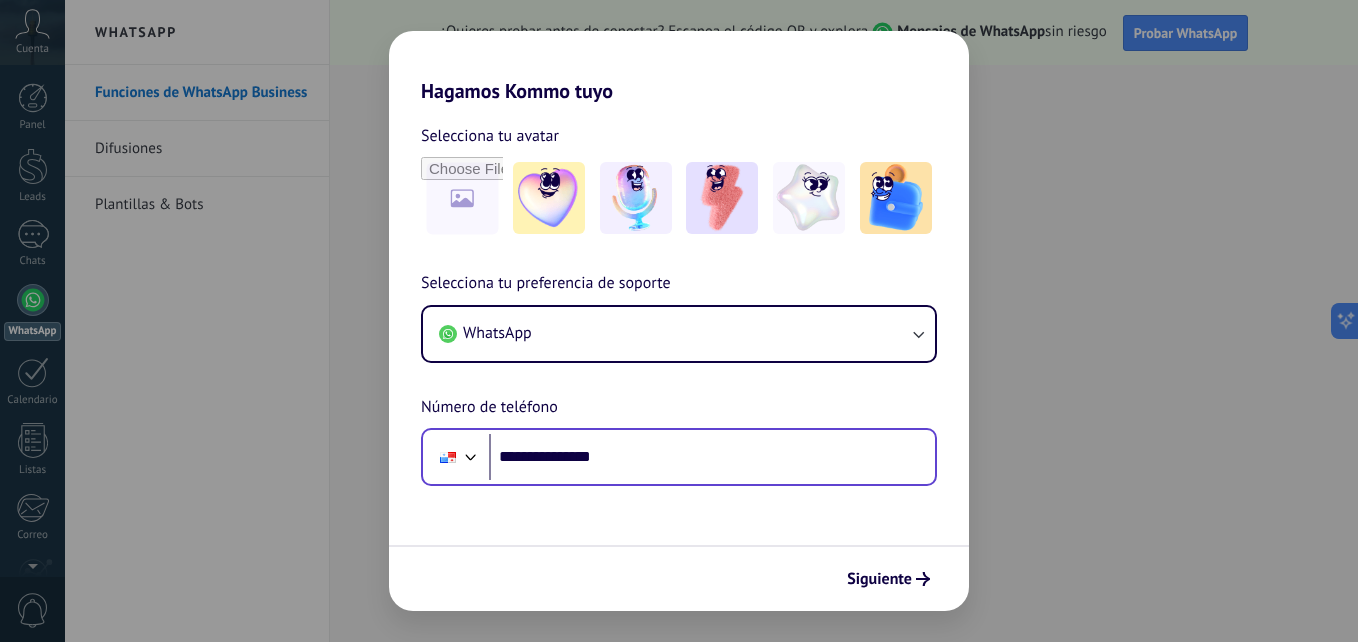 scroll, scrollTop: 74, scrollLeft: 0, axis: vertical 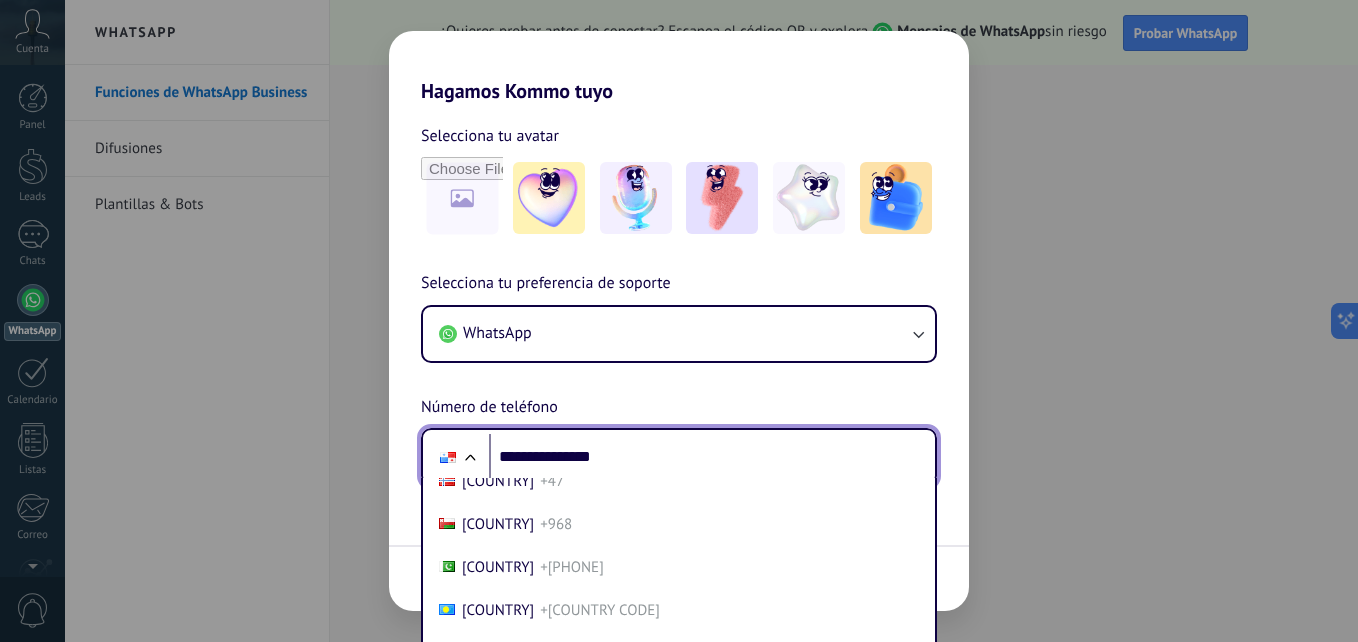 click on "**********" at bounding box center (679, 378) 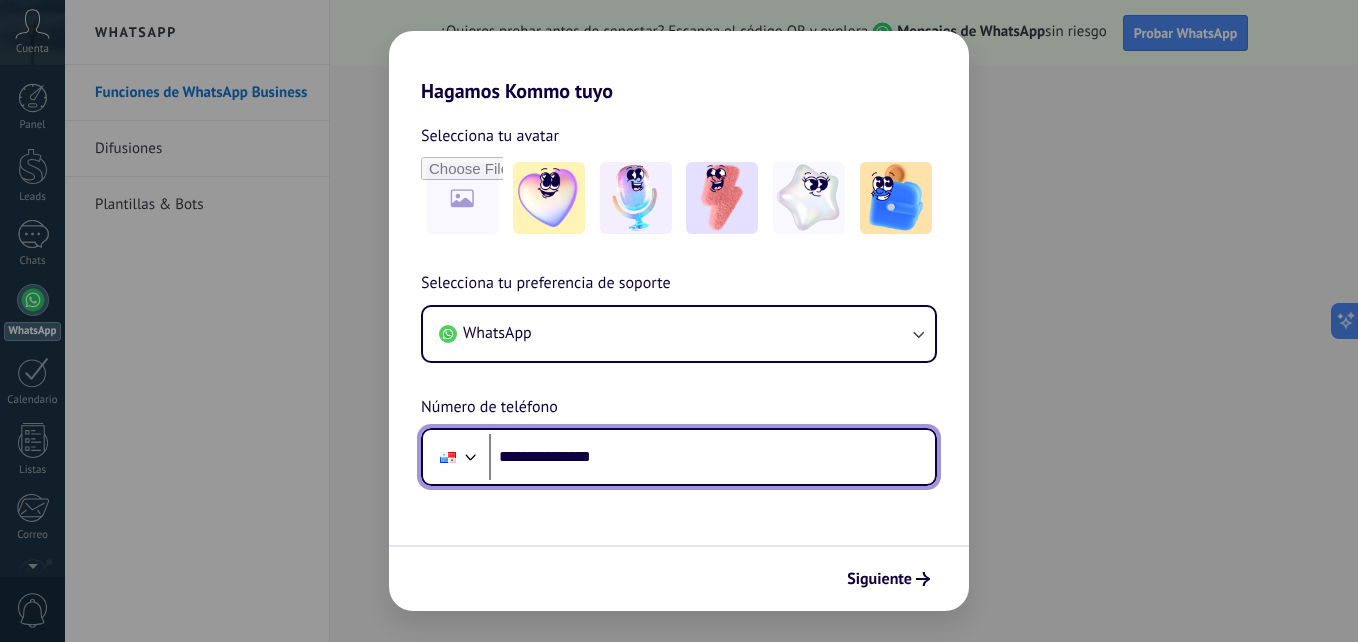 click on "**********" at bounding box center [712, 457] 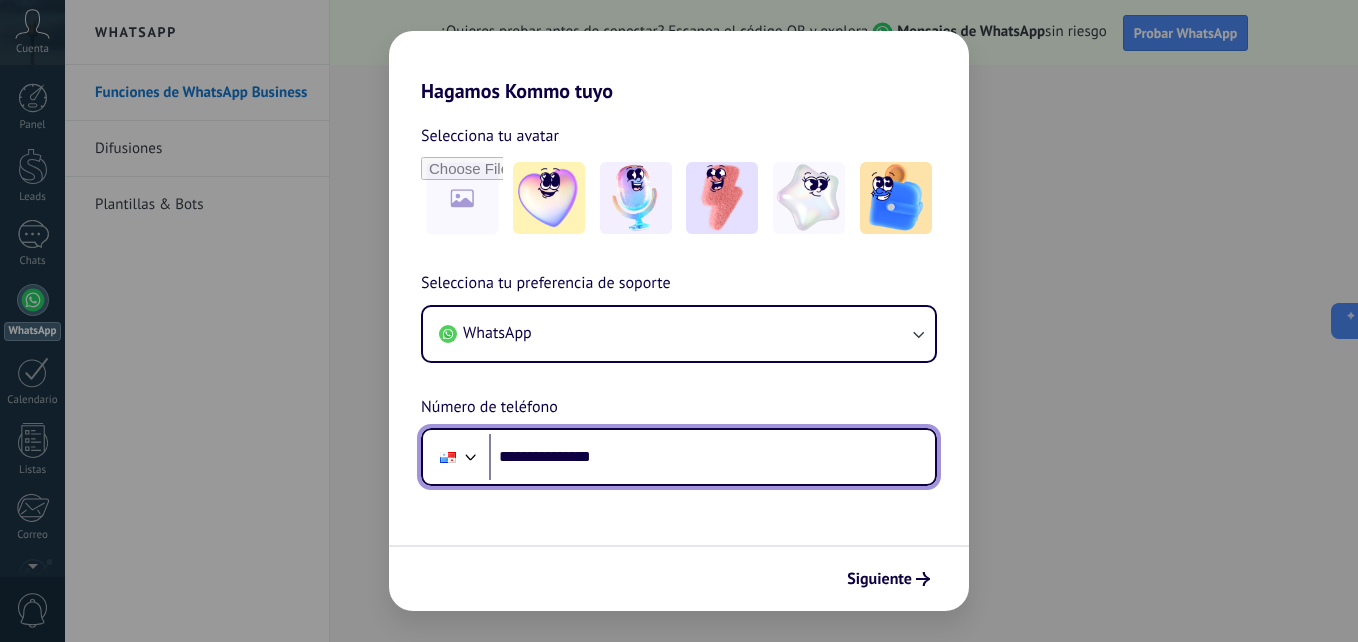 click on "**********" at bounding box center (712, 457) 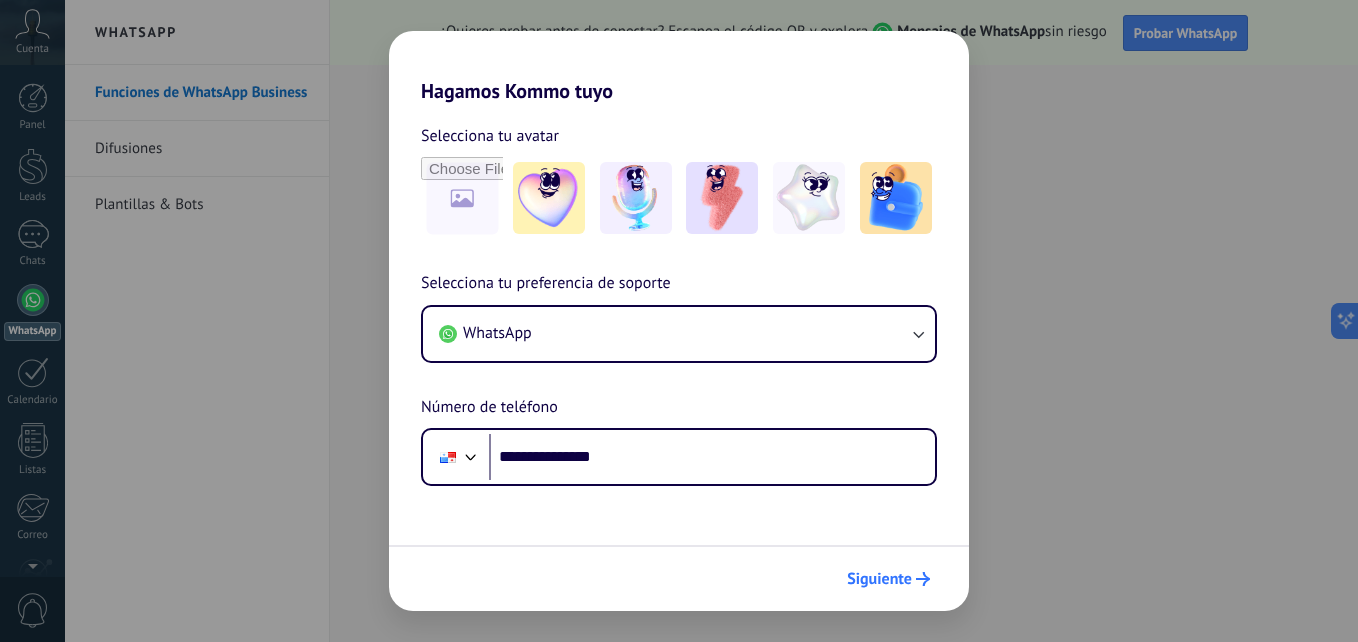 click on "Siguiente" at bounding box center [879, 579] 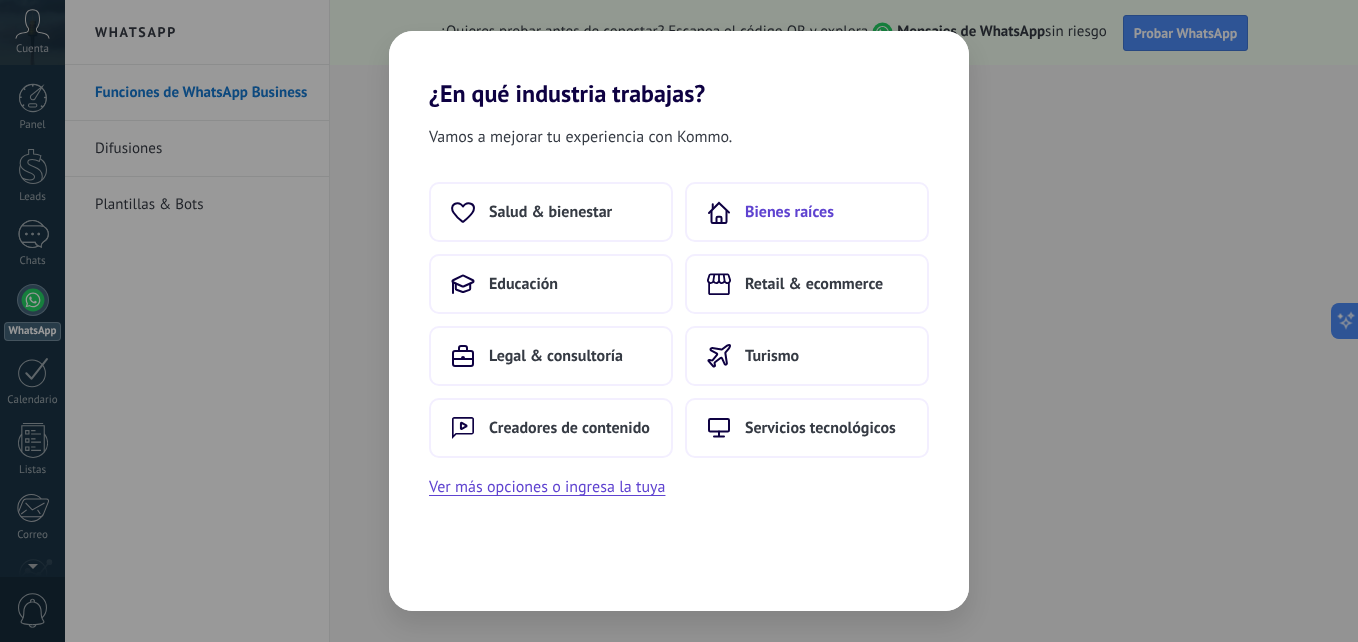 click on "Bienes raíces" at bounding box center (807, 212) 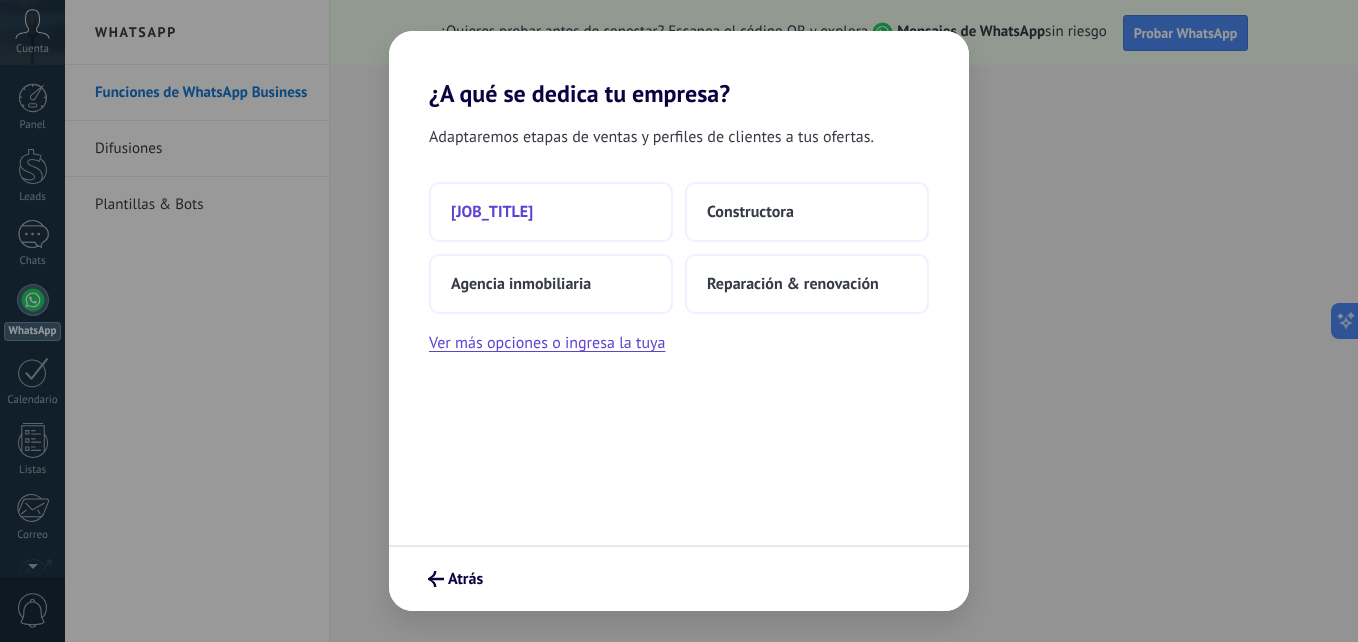 click on "[JOB_TITLE]" at bounding box center (551, 212) 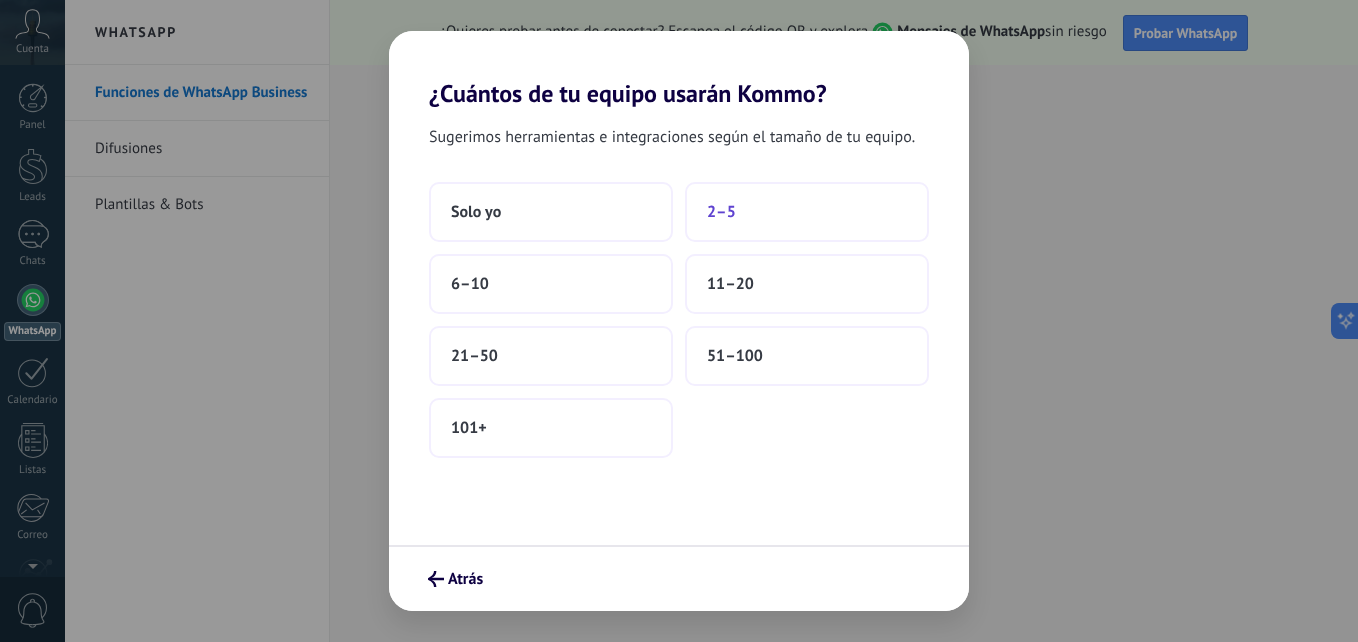 click on "2–5" at bounding box center [807, 212] 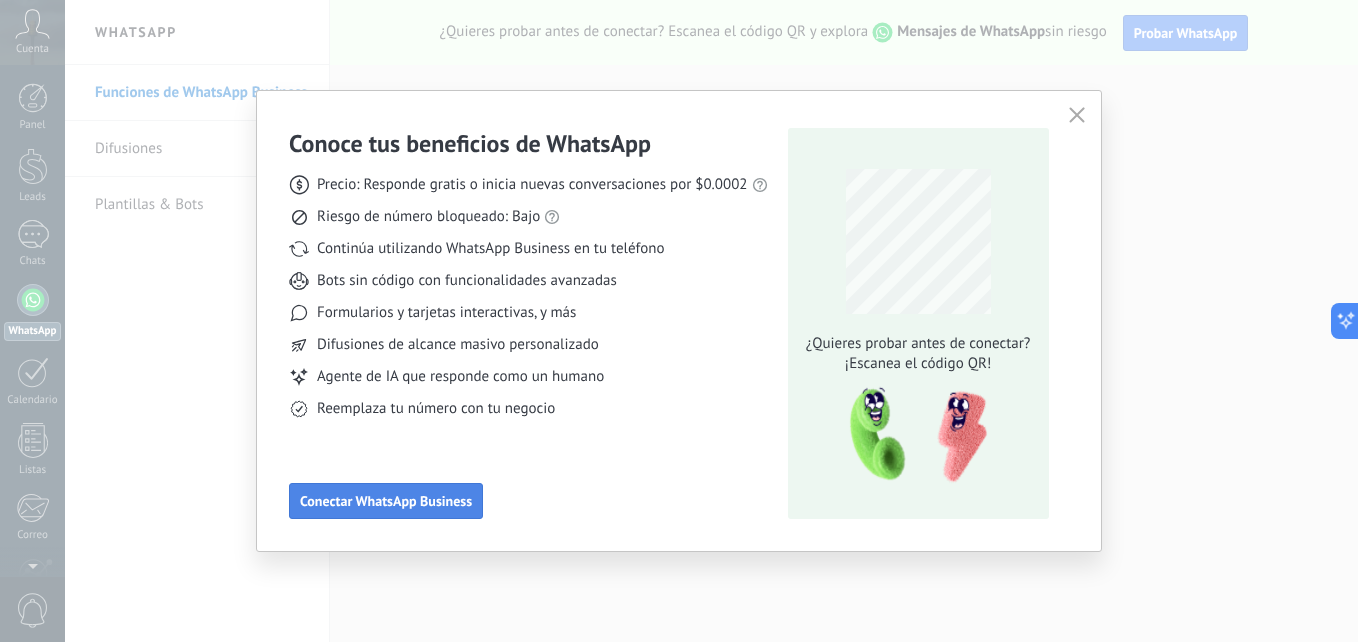 click on "Conectar WhatsApp Business" at bounding box center (386, 501) 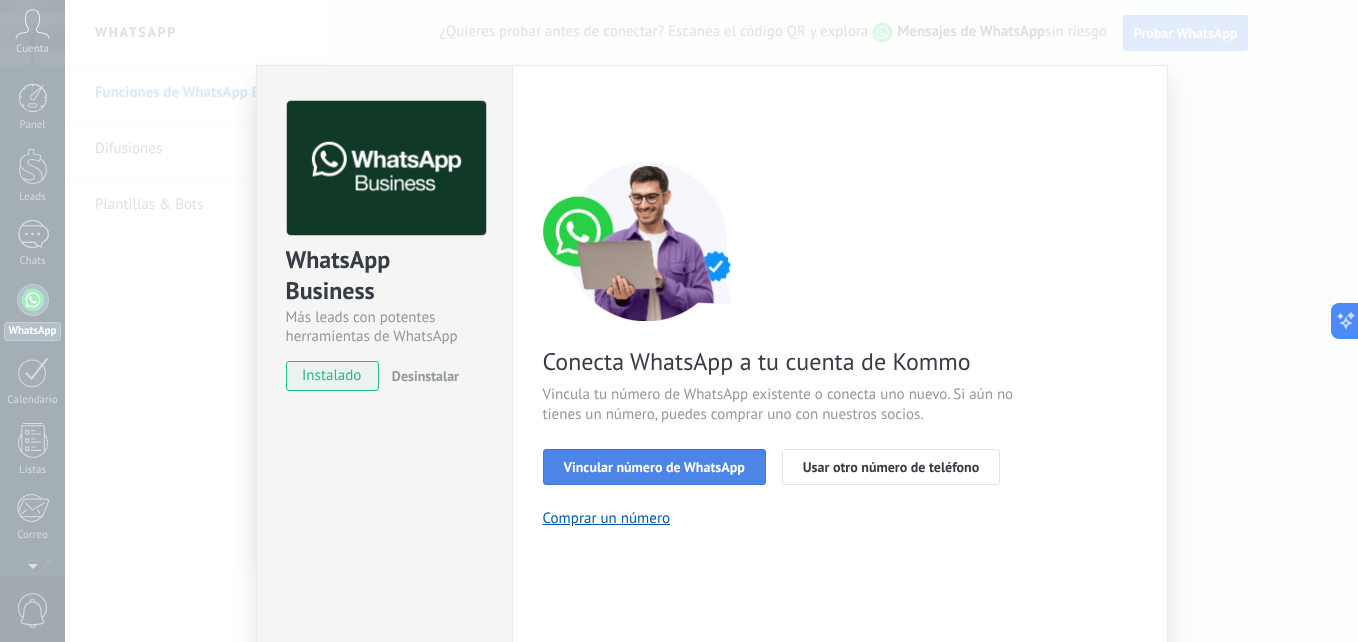click on "Vincular número de WhatsApp" at bounding box center [654, 467] 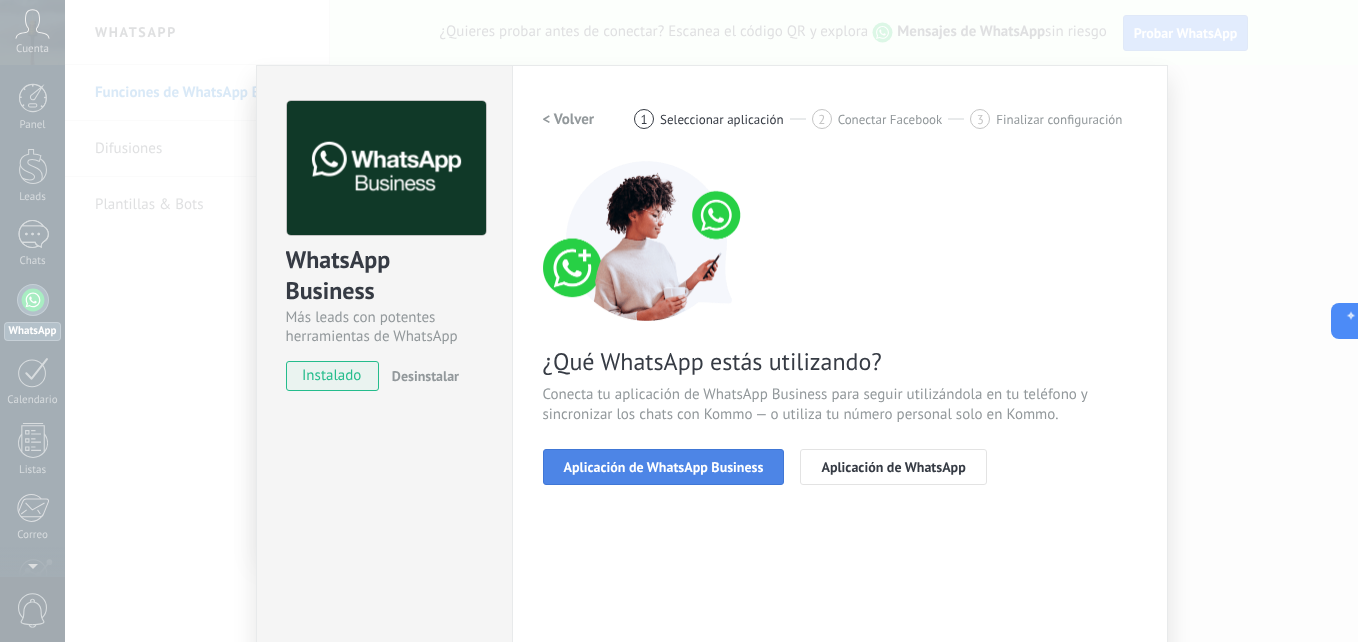 click on "Aplicación de WhatsApp Business" at bounding box center (664, 467) 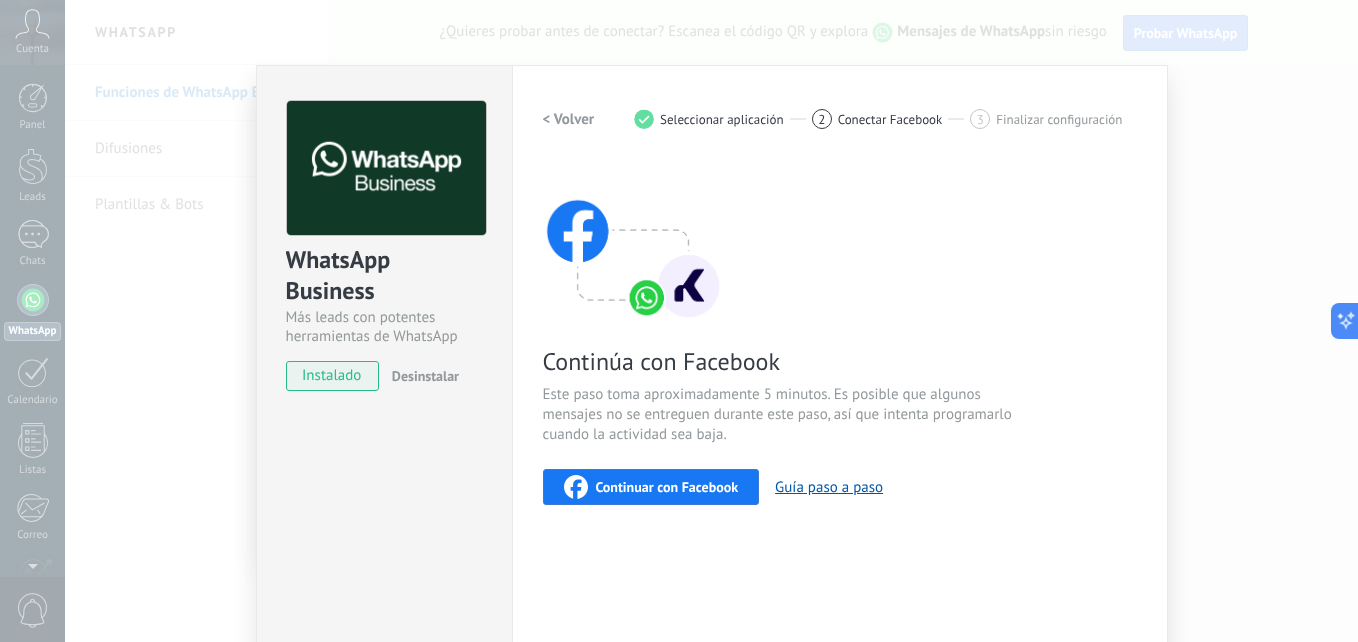 click on "Continúa con Facebook" at bounding box center [781, 361] 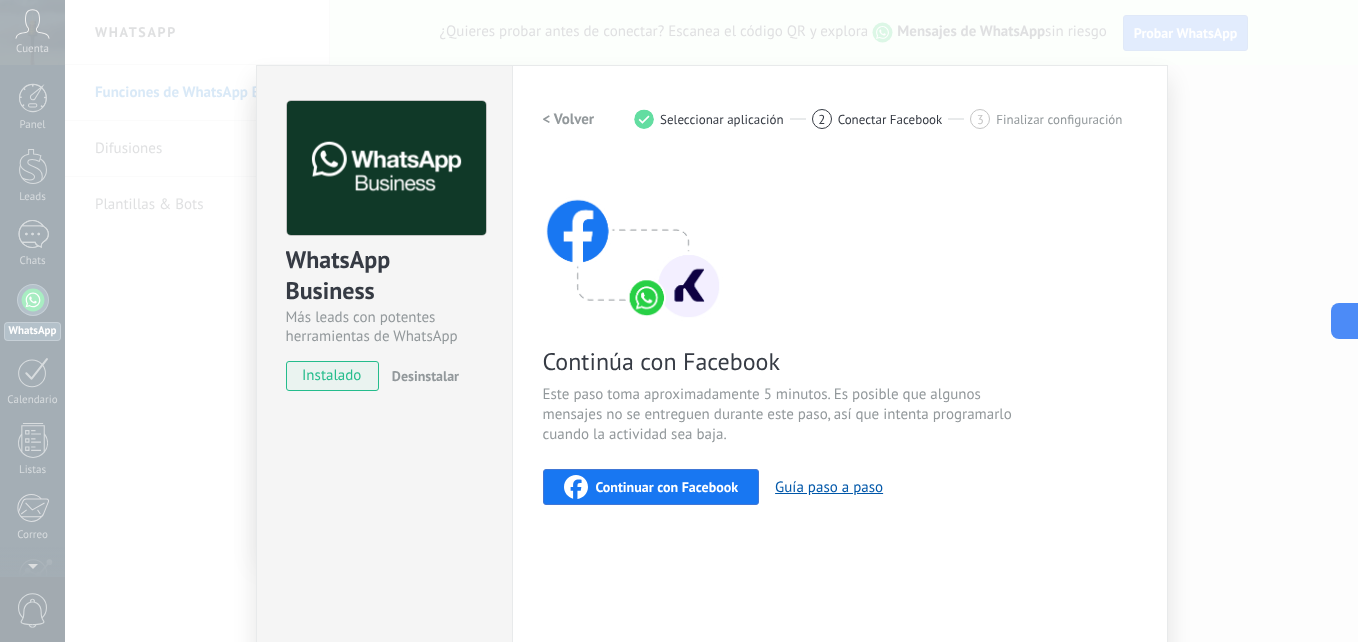 click on "Continúa con Facebook Este paso toma aproximadamente 5 minutos. Es posible que algunos mensajes no se entreguen durante este paso, así que intenta programarlo cuando la actividad sea baja. Continuar con Facebook Guía paso a paso" at bounding box center [840, 333] 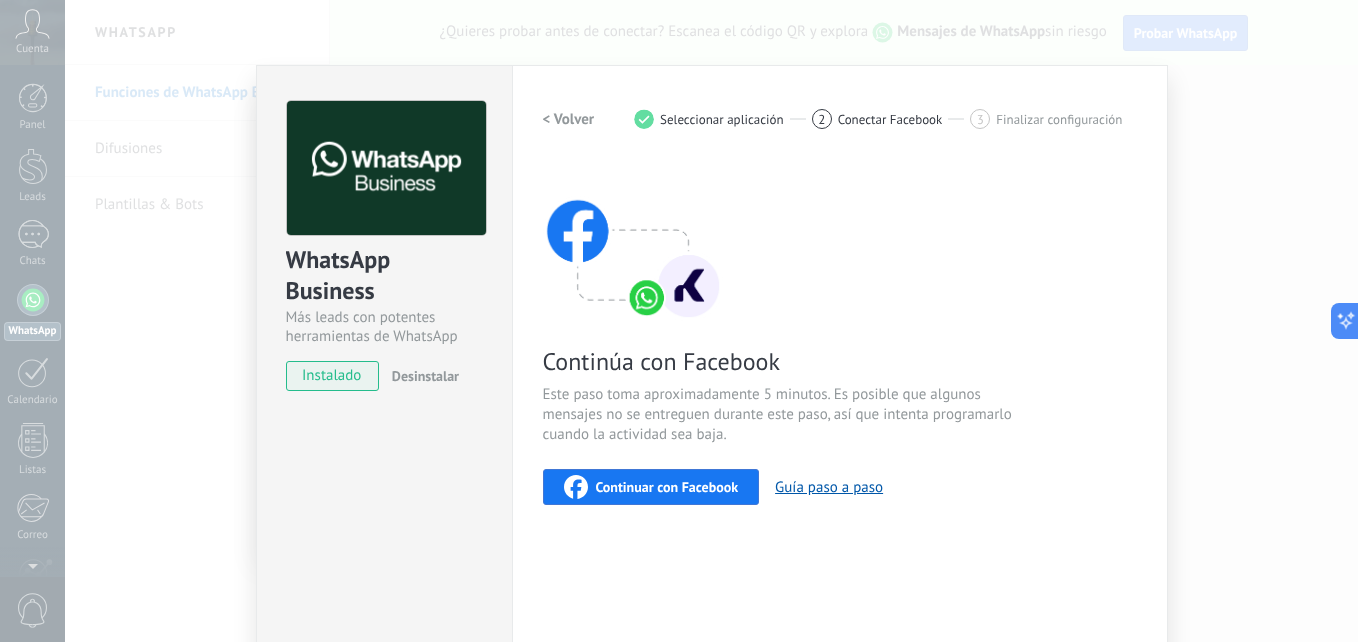 click on "WhatsApp Business Más leads con potentes herramientas de WhatsApp instalado Desinstalar ¿Quieres probar la integración primero?  Escanea el código QR  para ver cómo funciona. Configuraciones Autorizaciones This tab logs the users who have granted integration access to this account. If you want to to remove a user's ability to send requests to the account on behalf of this integration, you can revoke access. If access is revoked from all users, the integration will stop working. This app is installed, but no one has given it access yet. WhatsApp Cloud API más _:  Guardar < Volver 1 Seleccionar aplicación 2 Conectar Facebook  3 Finalizar configuración Continúa con Facebook Este paso toma aproximadamente 5 minutos. Es posible que algunos mensajes no se entreguen durante este paso, así que intenta programarlo cuando la actividad sea baja. Continuar con Facebook Guía paso a paso ¿Necesitas ayuda?" at bounding box center [711, 321] 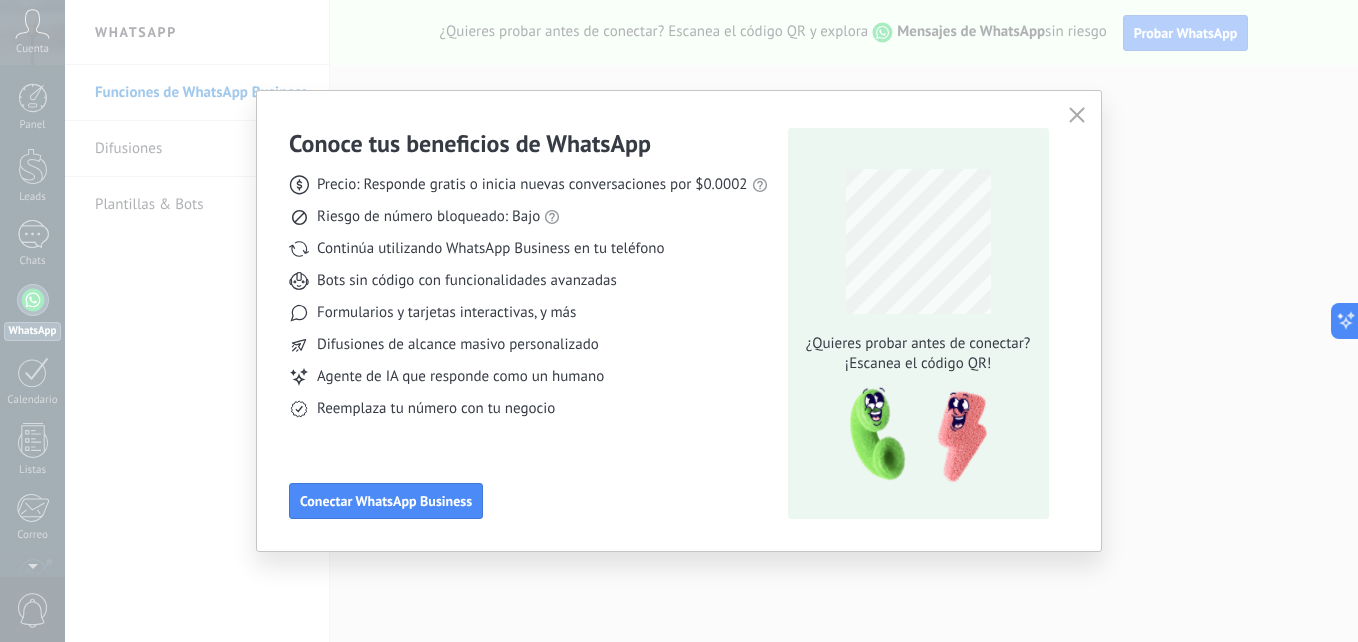 drag, startPoint x: 1061, startPoint y: 101, endPoint x: 1077, endPoint y: 96, distance: 16.763054 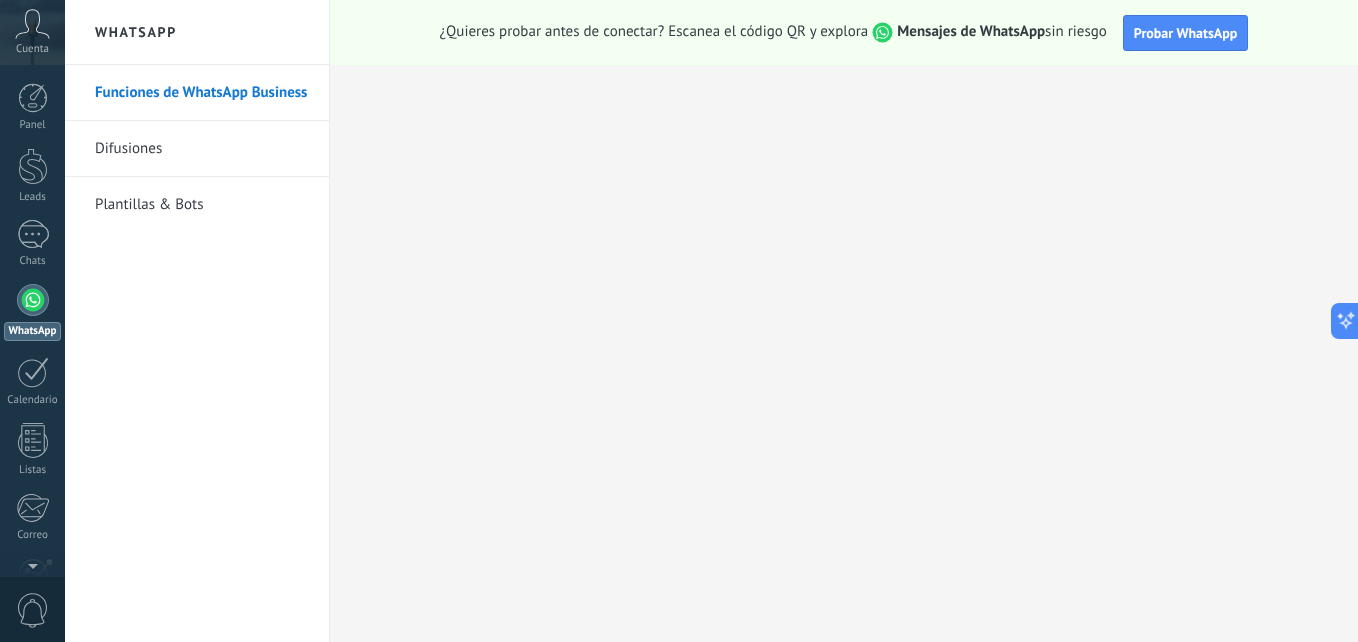 scroll, scrollTop: 190, scrollLeft: 0, axis: vertical 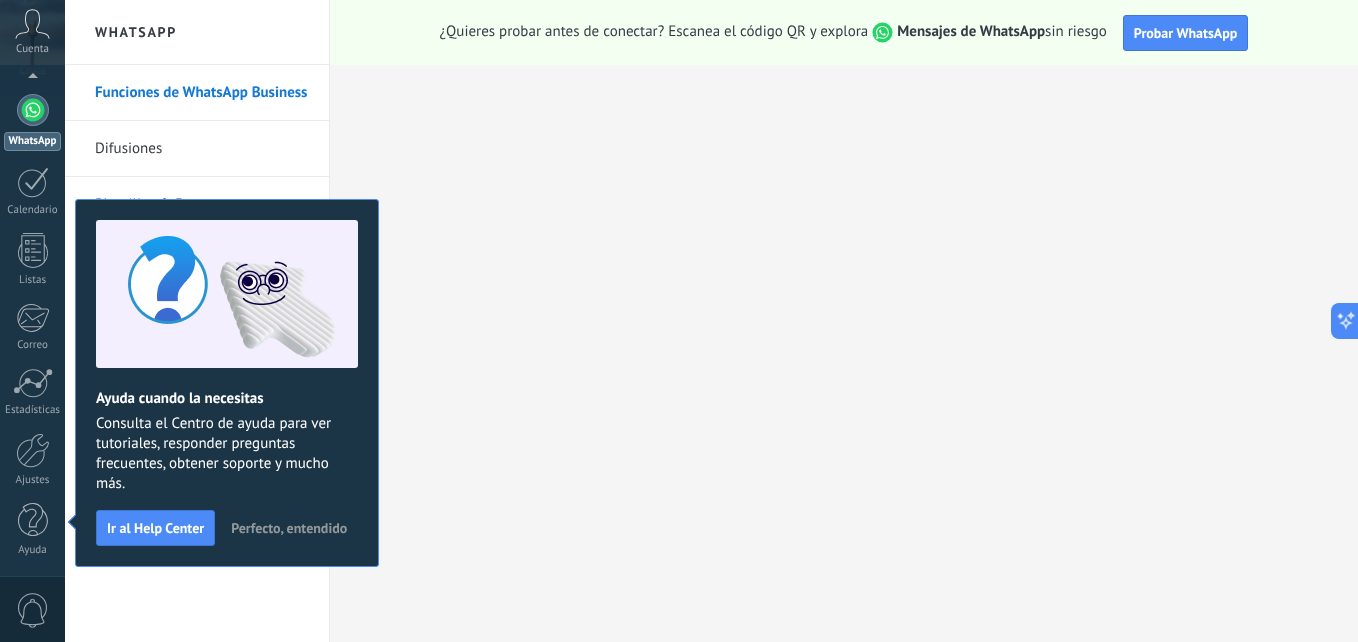 click on "Perfecto, entendido" at bounding box center [289, 528] 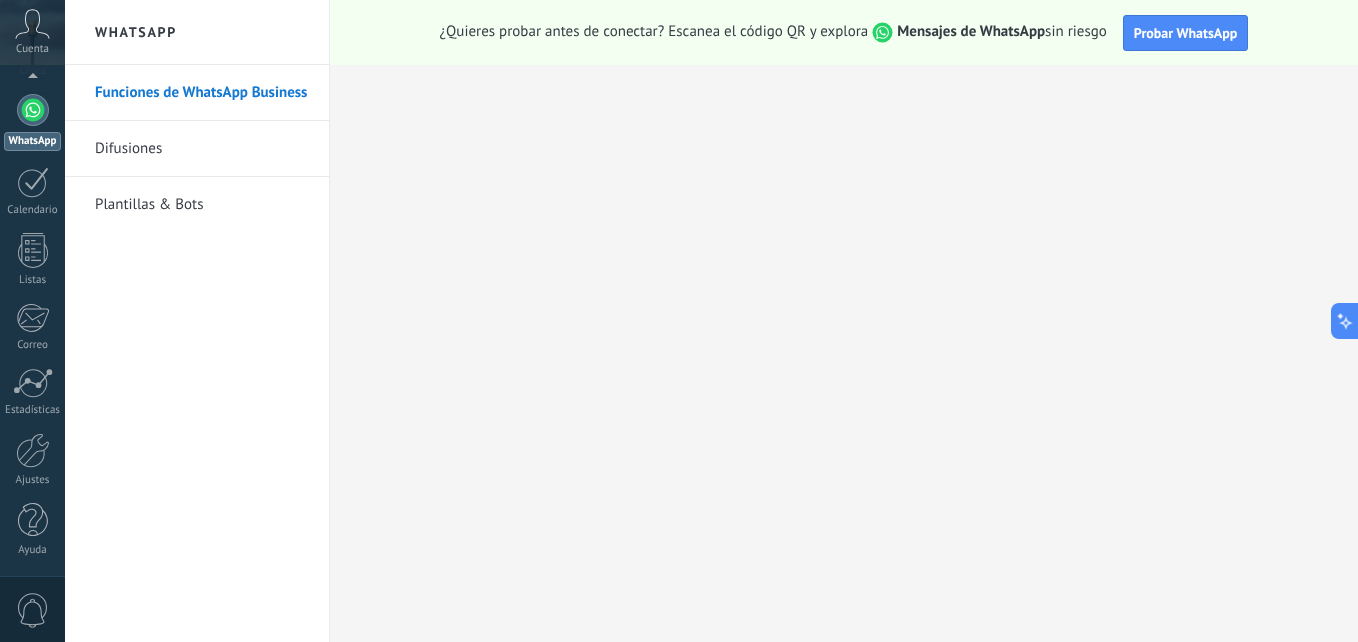 click at bounding box center [33, 110] 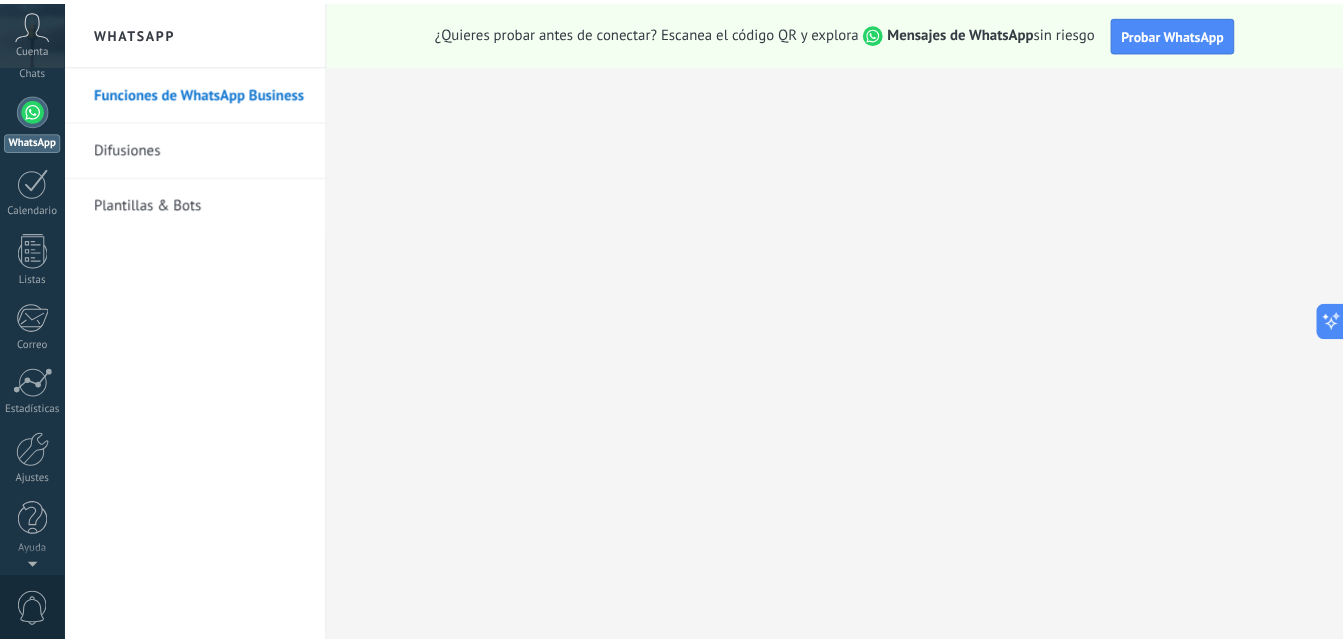 scroll, scrollTop: 0, scrollLeft: 0, axis: both 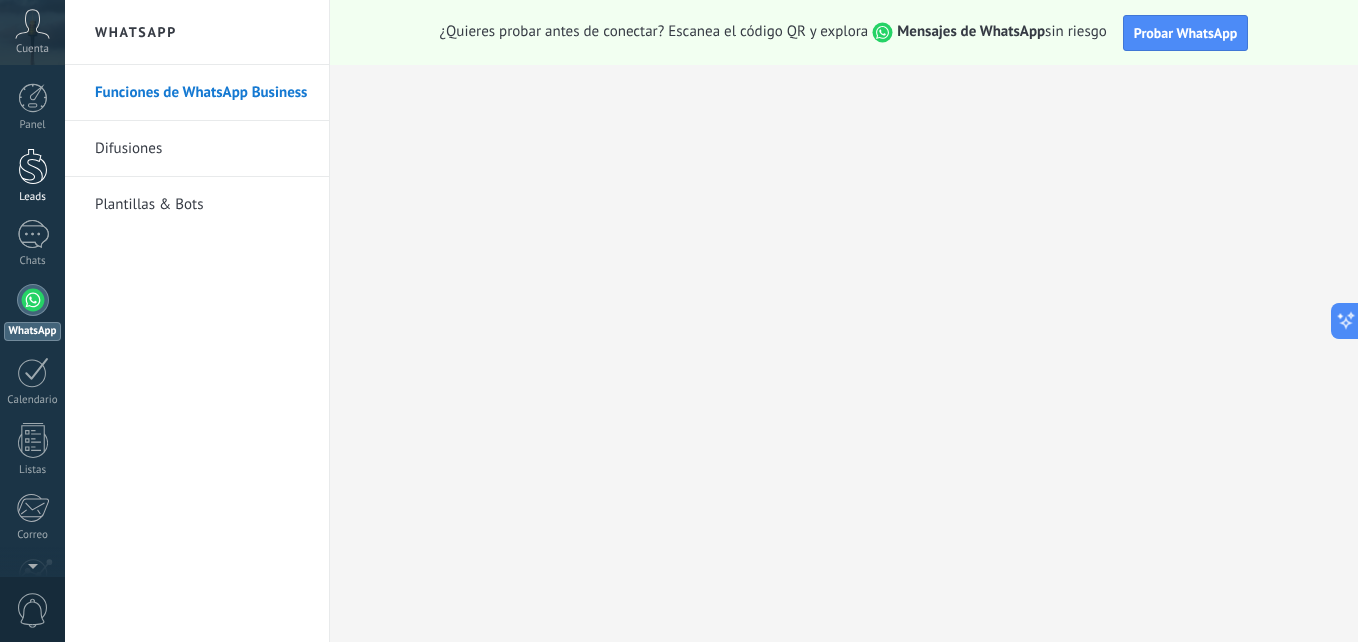 click at bounding box center (33, 166) 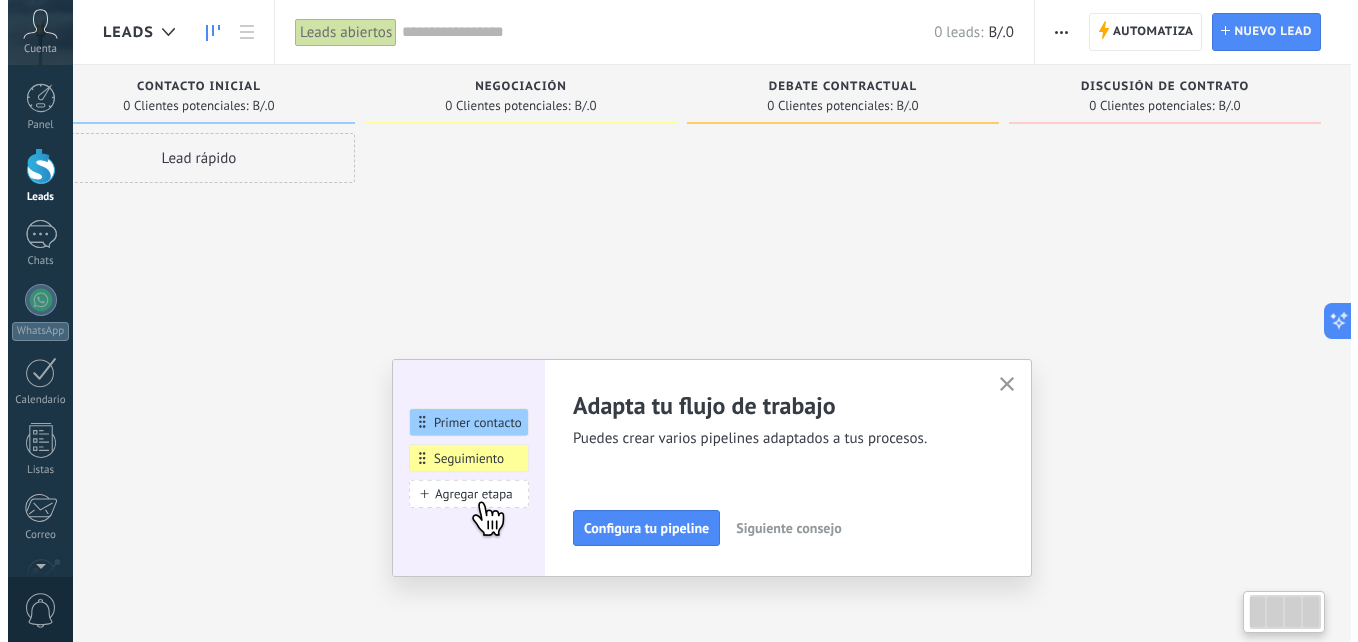 scroll, scrollTop: 0, scrollLeft: 0, axis: both 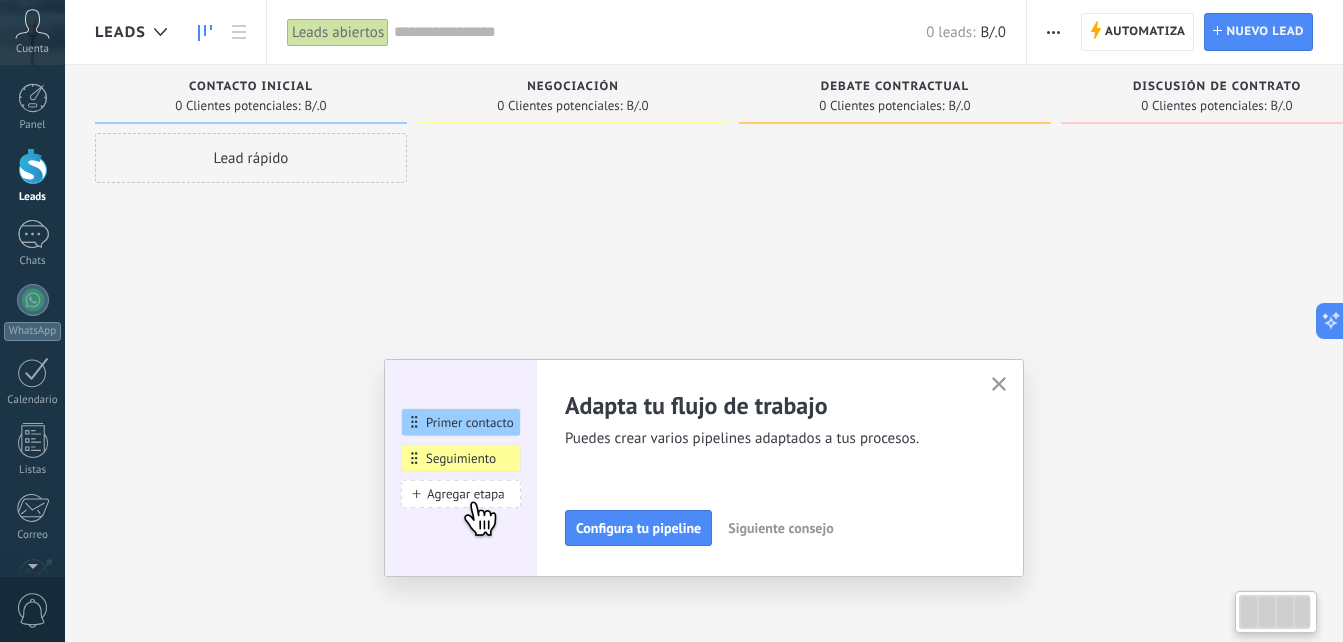drag, startPoint x: 776, startPoint y: 172, endPoint x: 442, endPoint y: 140, distance: 335.52942 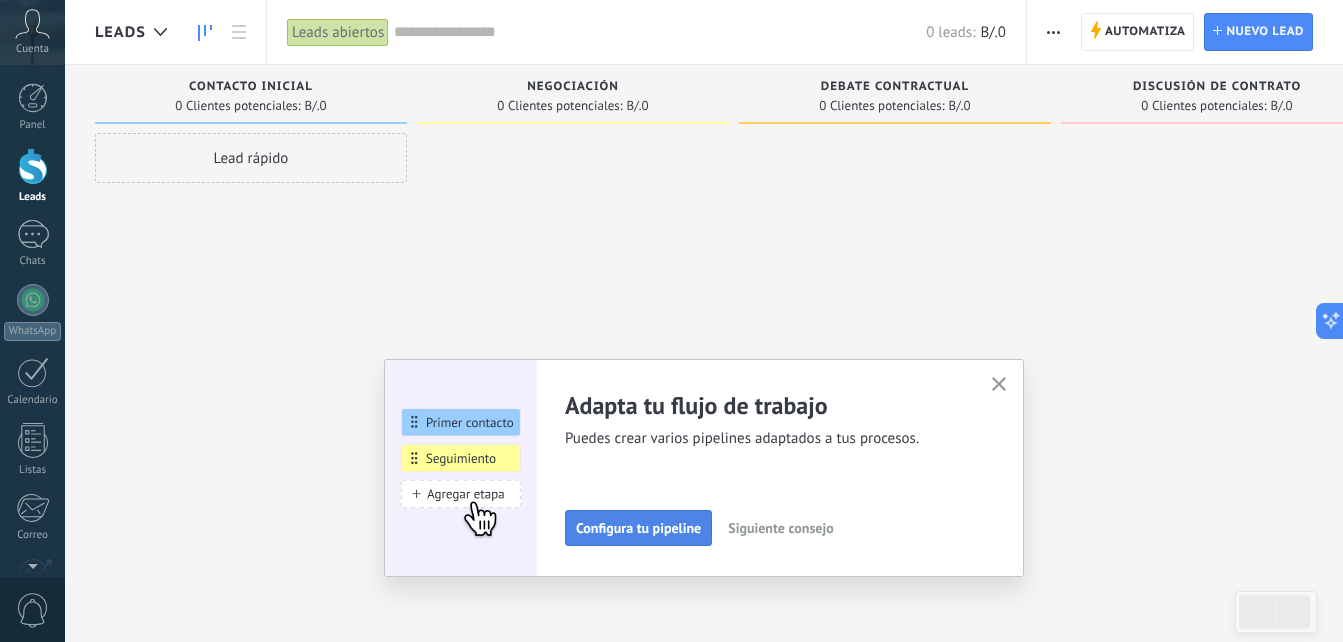 click on "Configura tu pipeline" at bounding box center [638, 528] 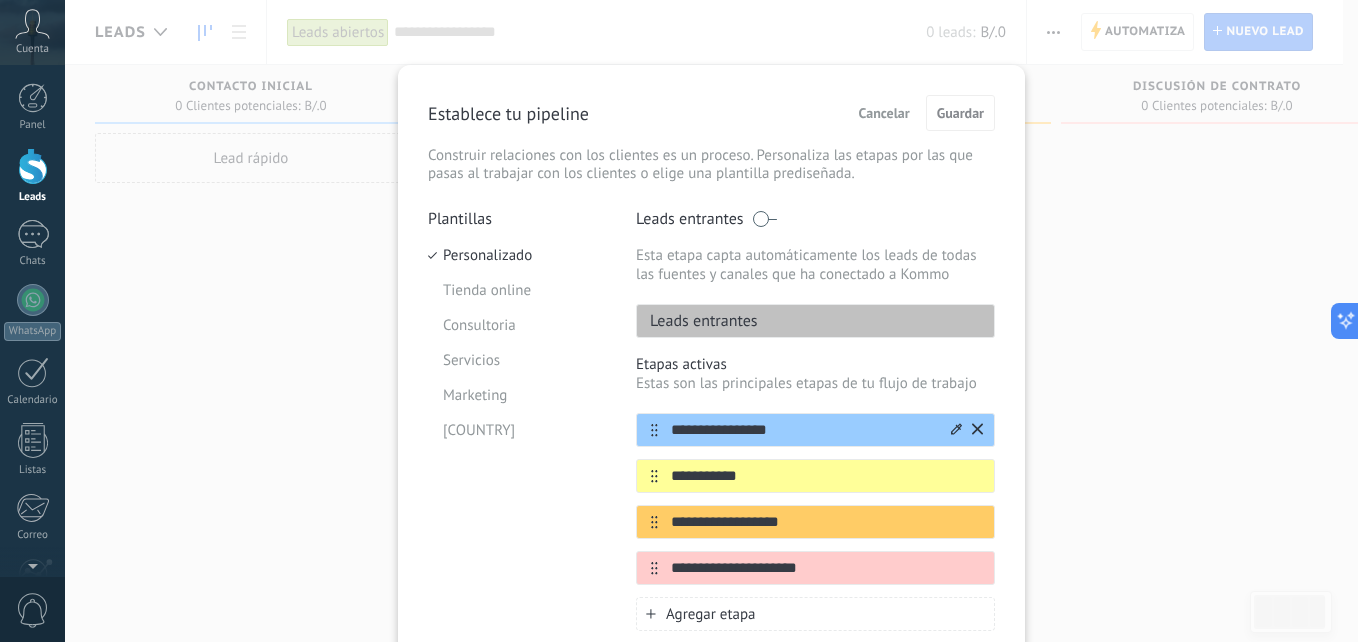 scroll, scrollTop: 100, scrollLeft: 0, axis: vertical 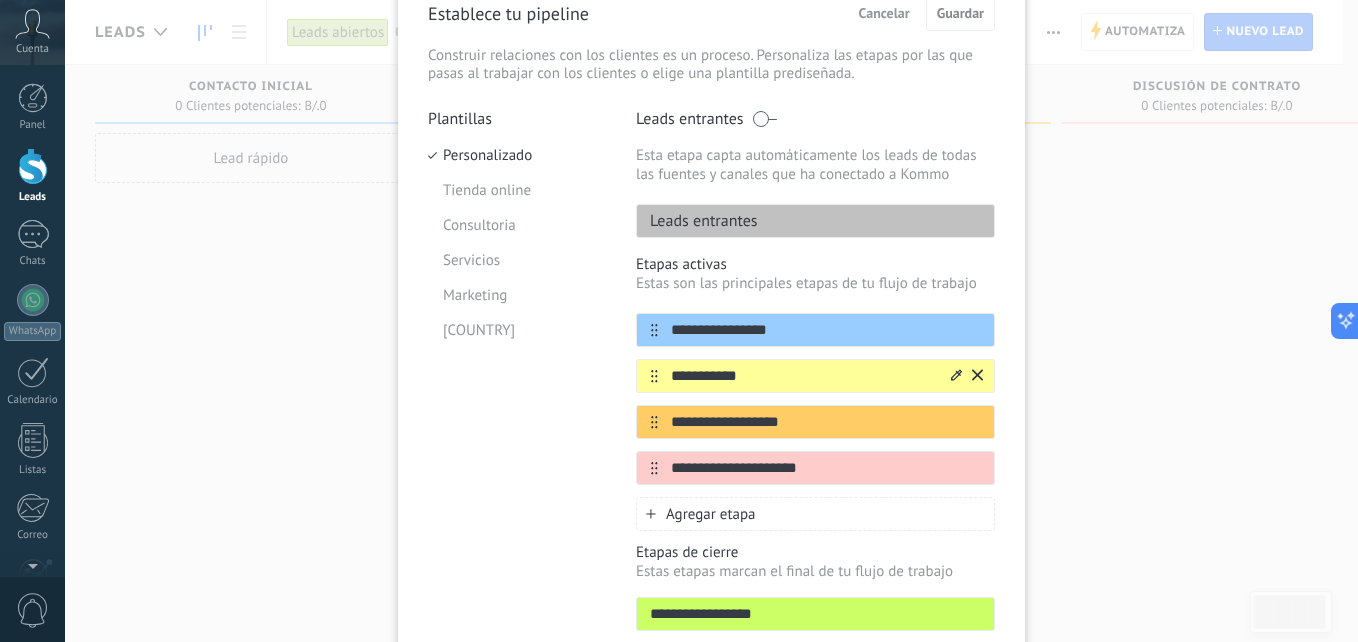 click on "**********" at bounding box center (826, 330) 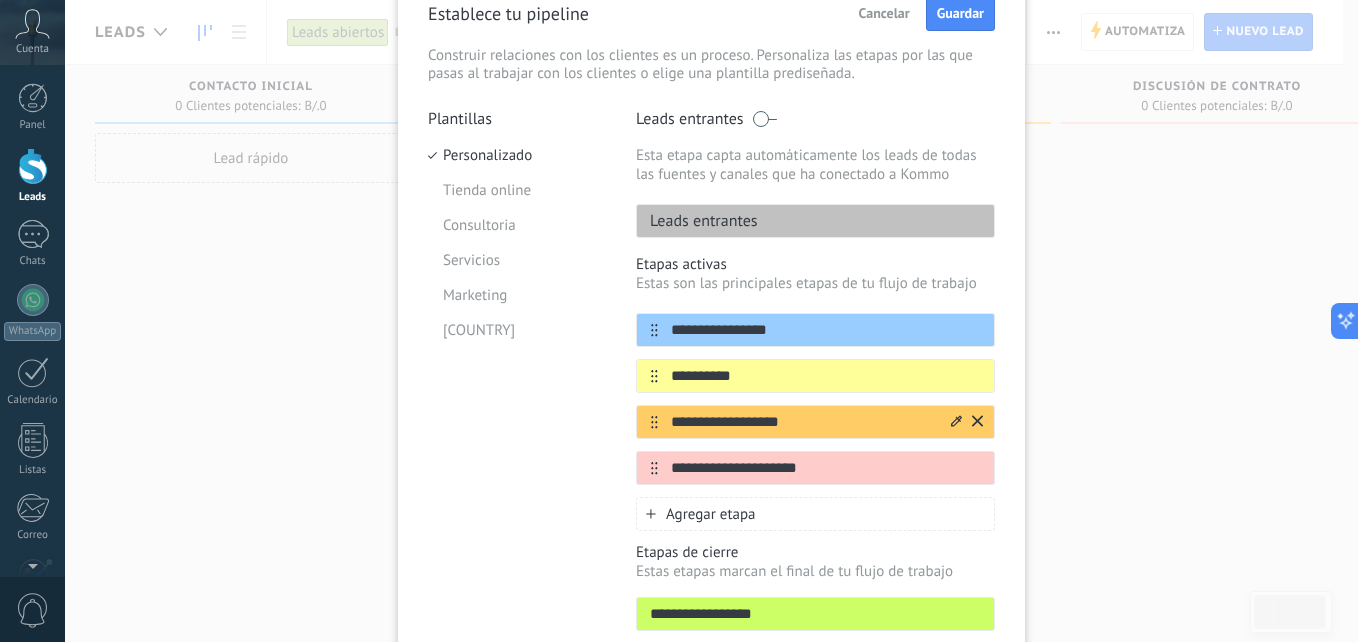 type on "**********" 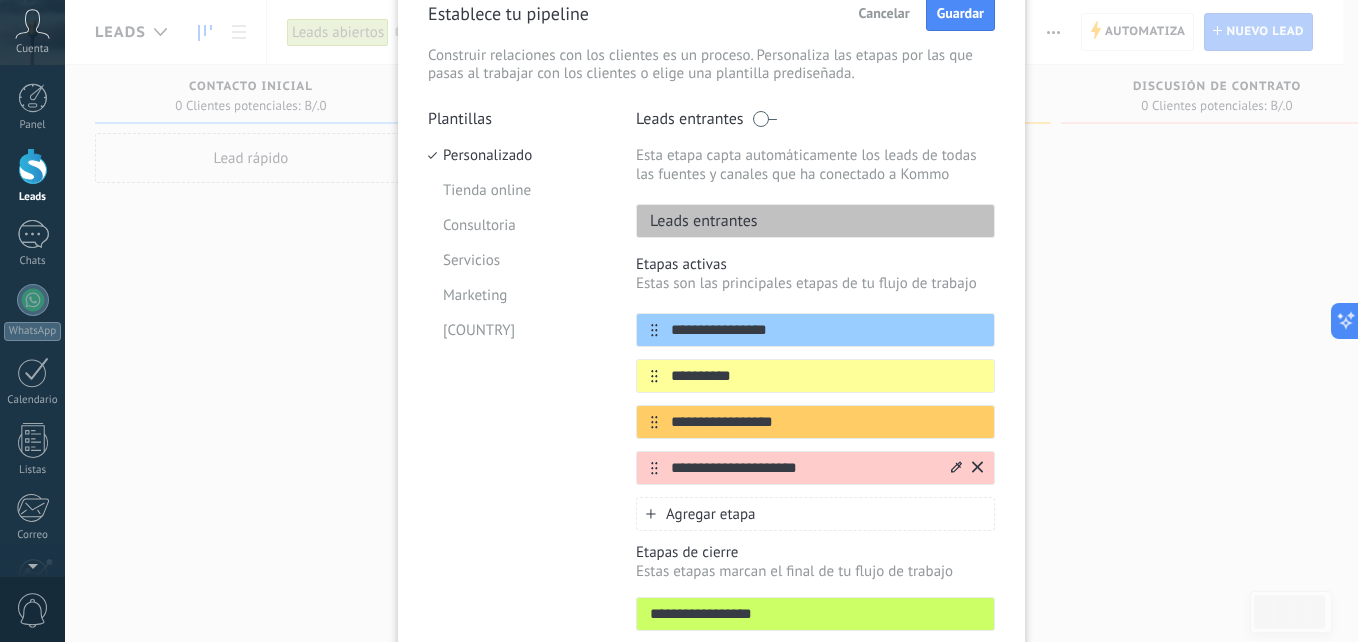 type on "**********" 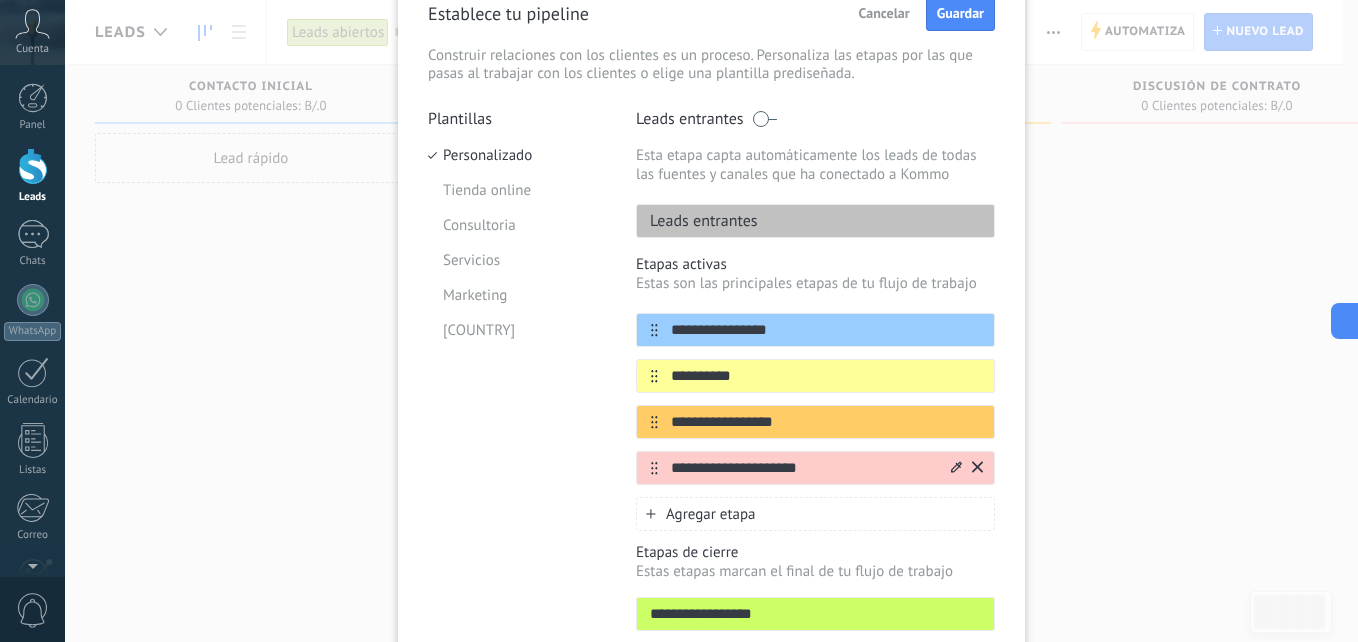 click on "**********" at bounding box center (826, 330) 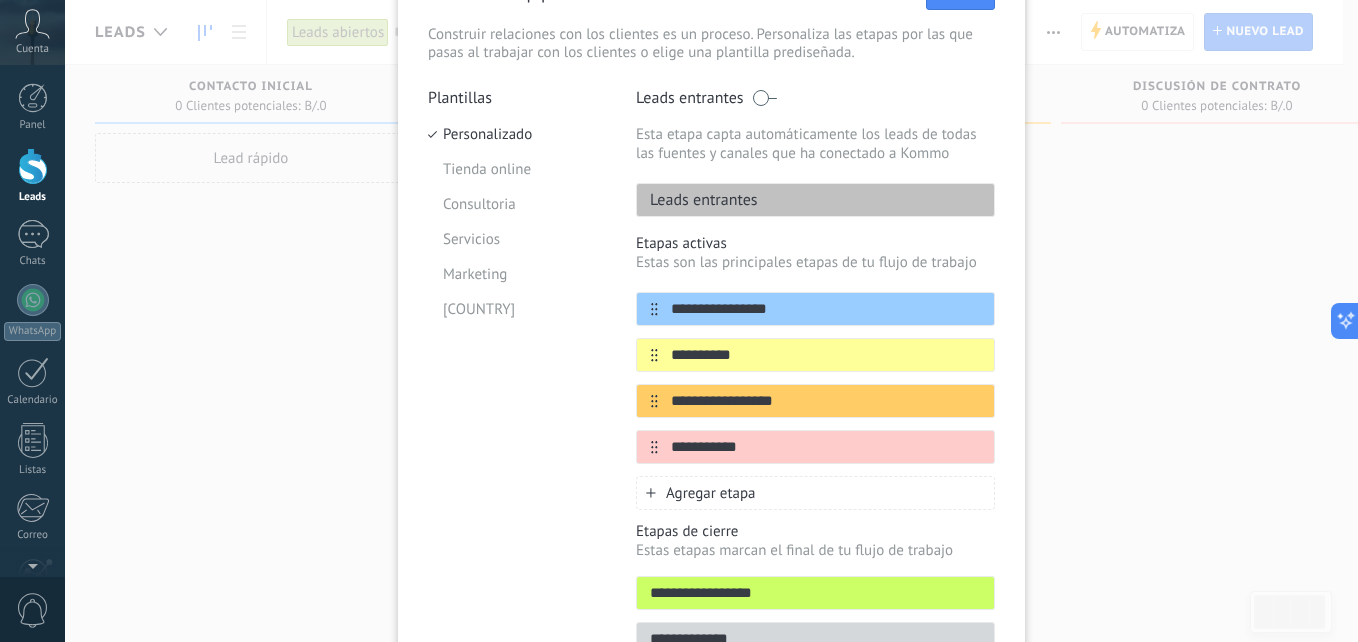 scroll, scrollTop: 0, scrollLeft: 0, axis: both 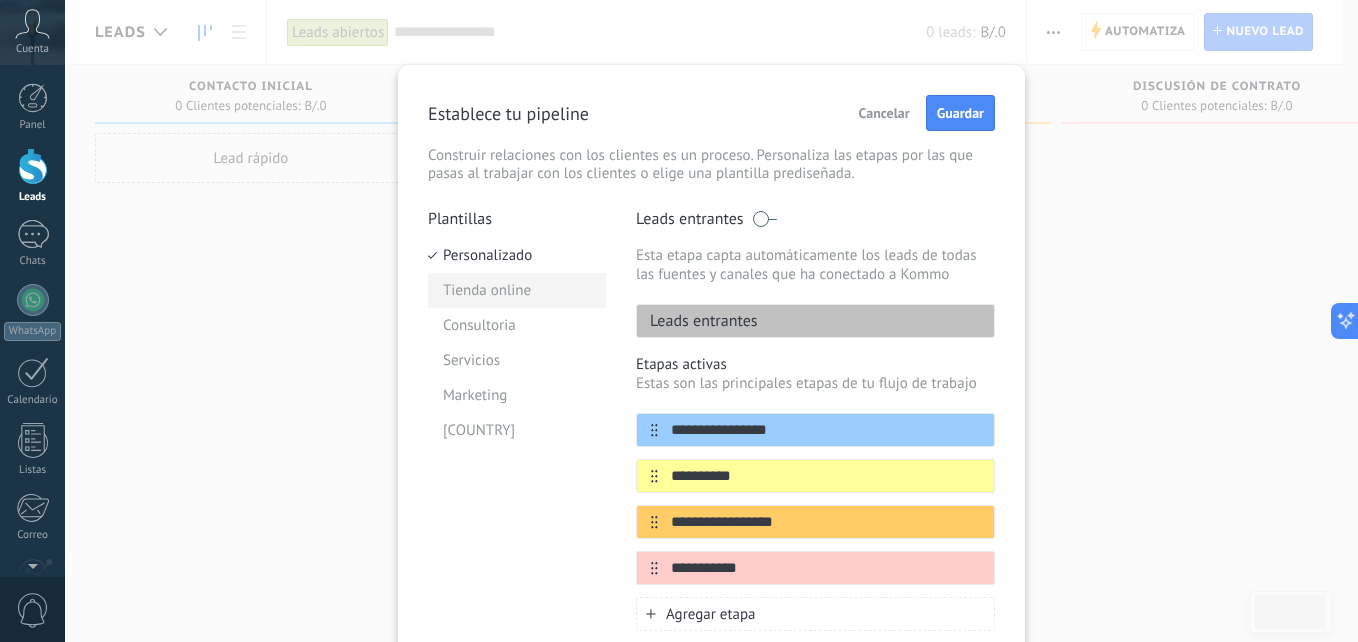type on "**********" 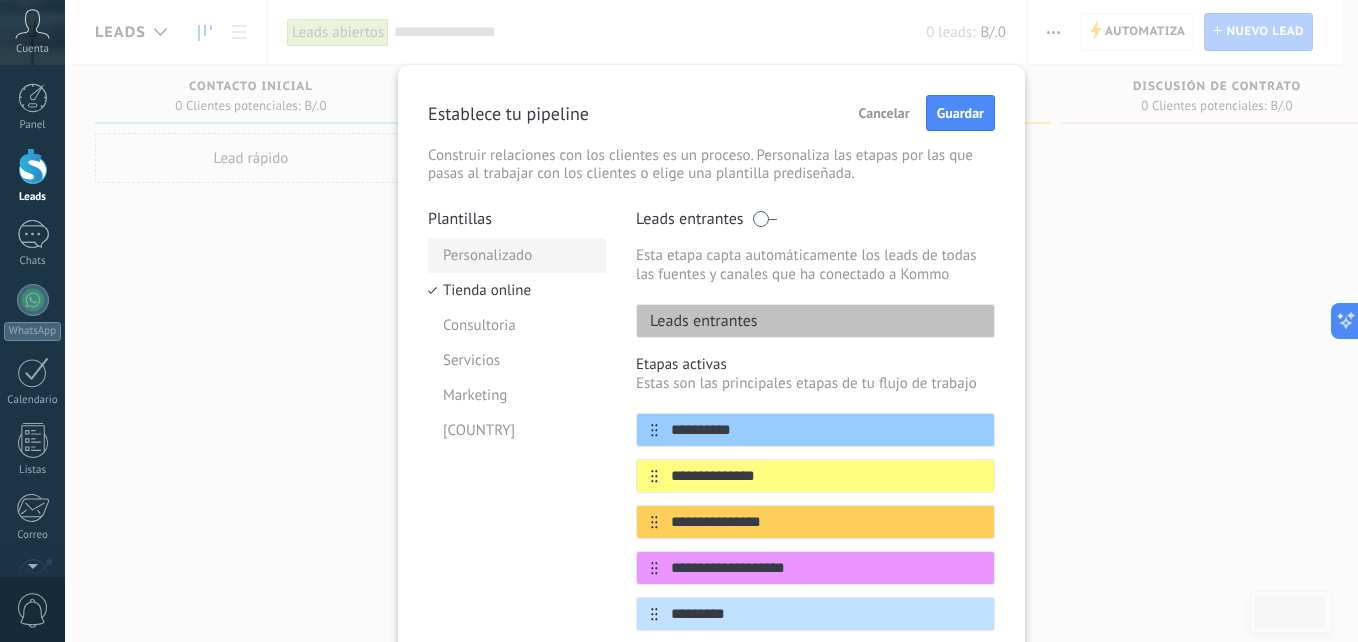 click on "Personalizado" at bounding box center [517, 255] 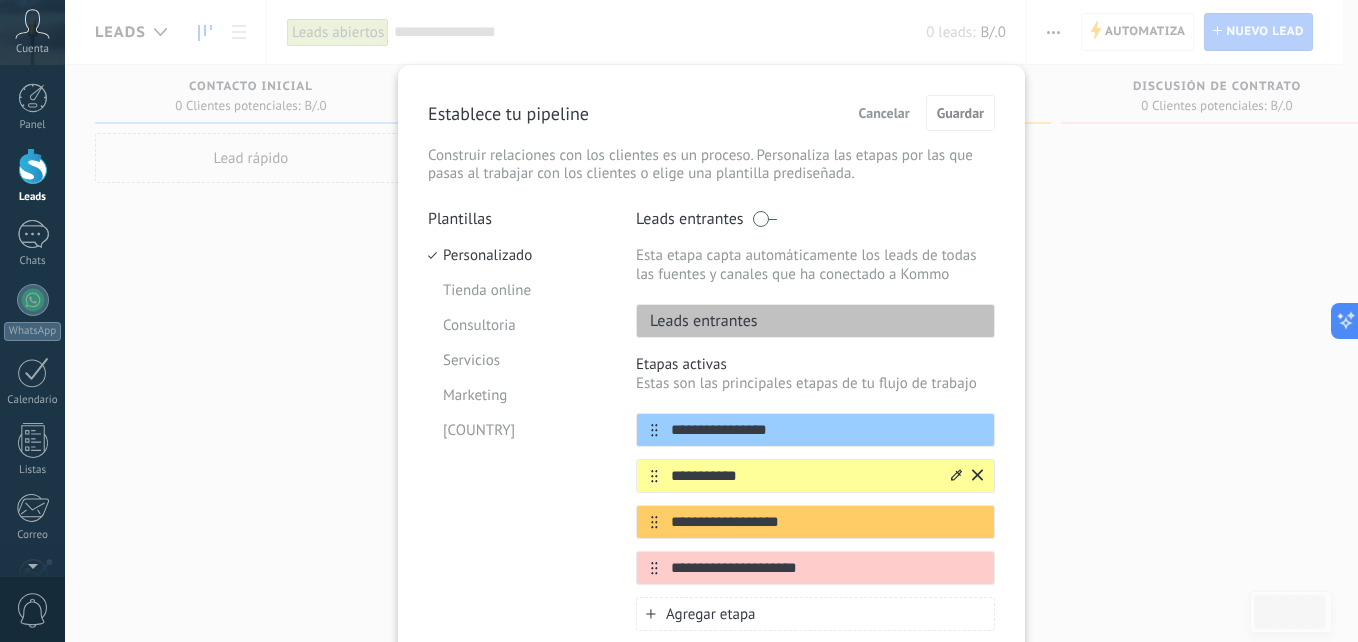 scroll, scrollTop: 100, scrollLeft: 0, axis: vertical 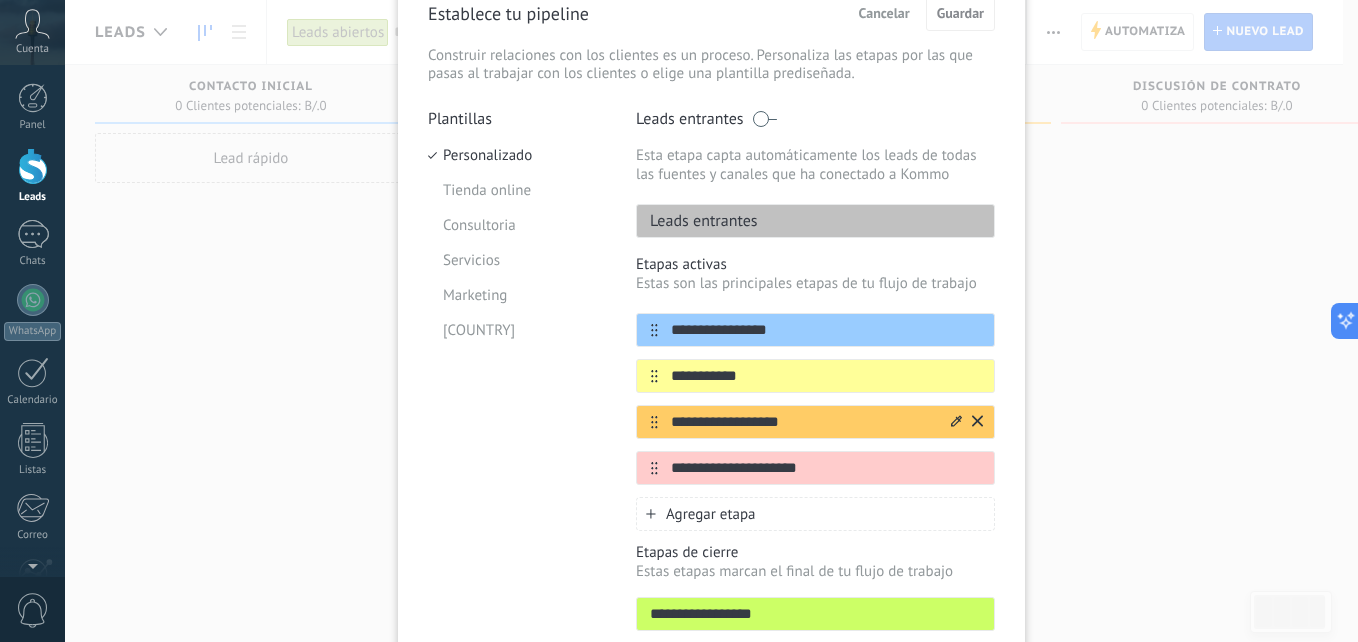 click on "**********" at bounding box center [826, 330] 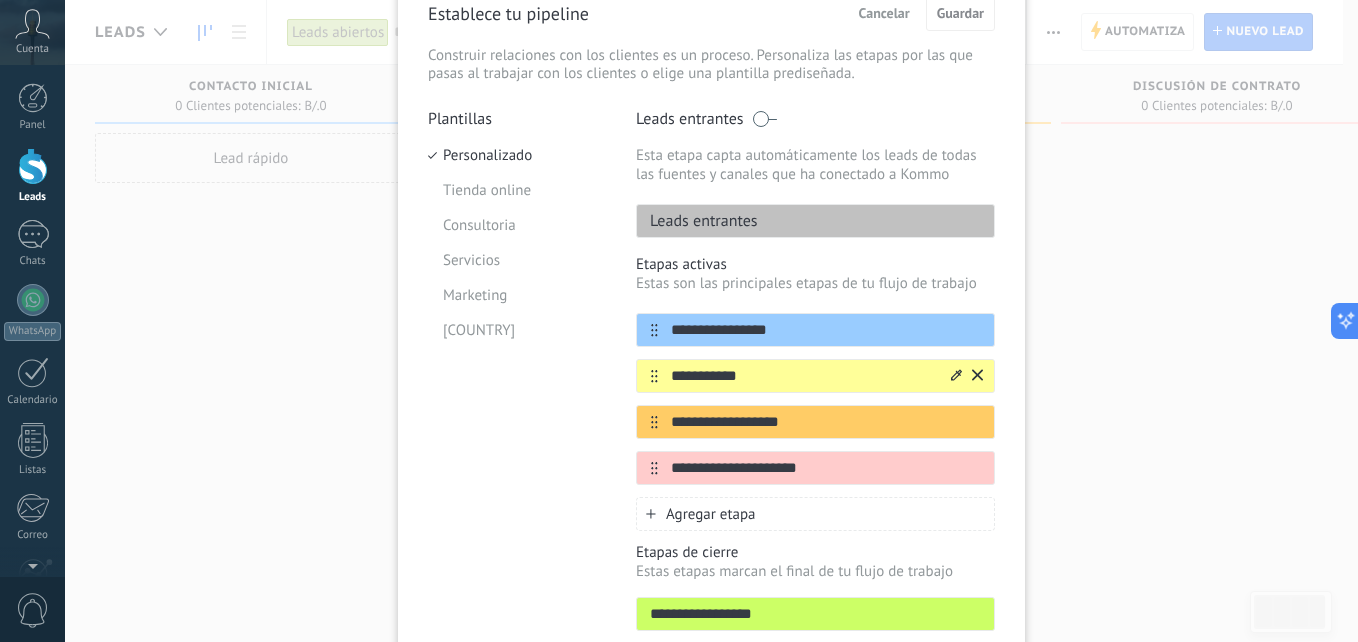 click on "**********" at bounding box center [826, 330] 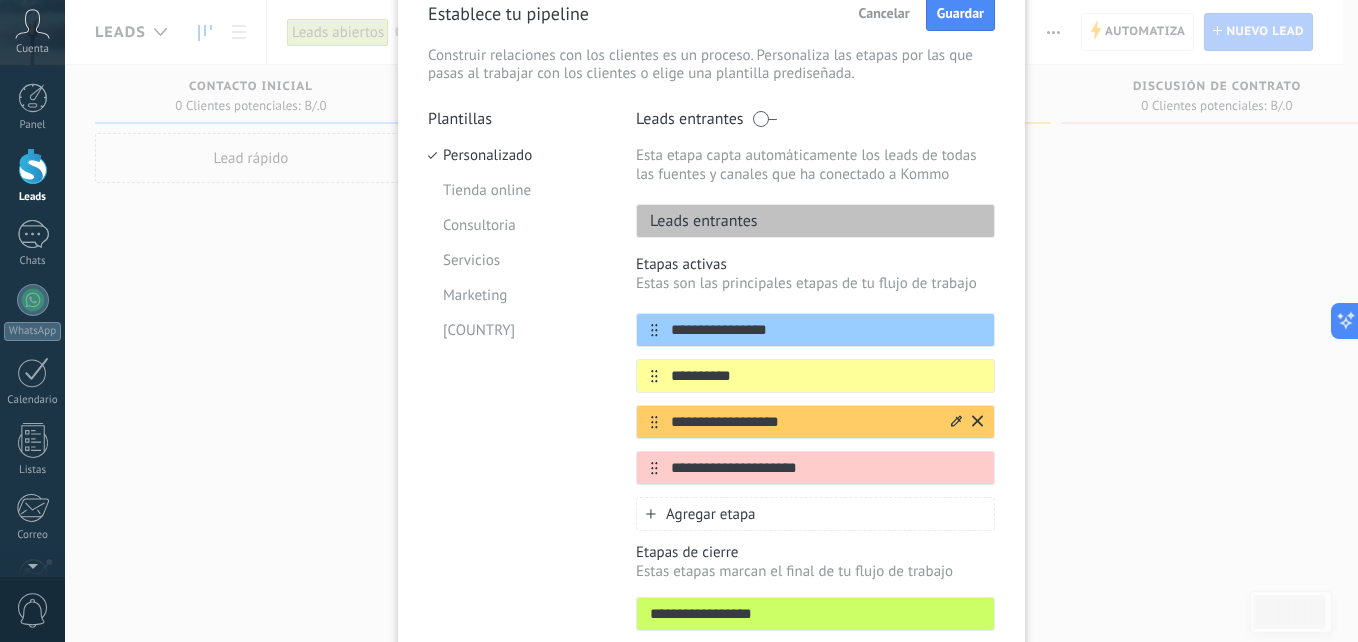 type on "**********" 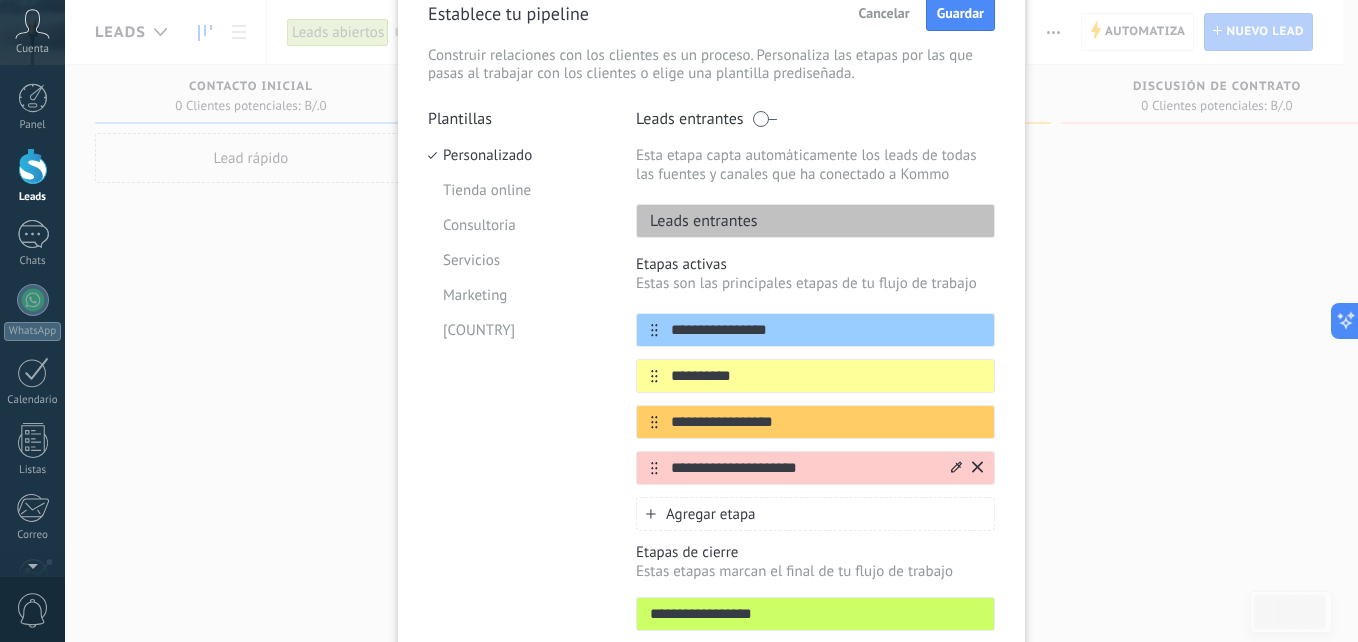 type on "**********" 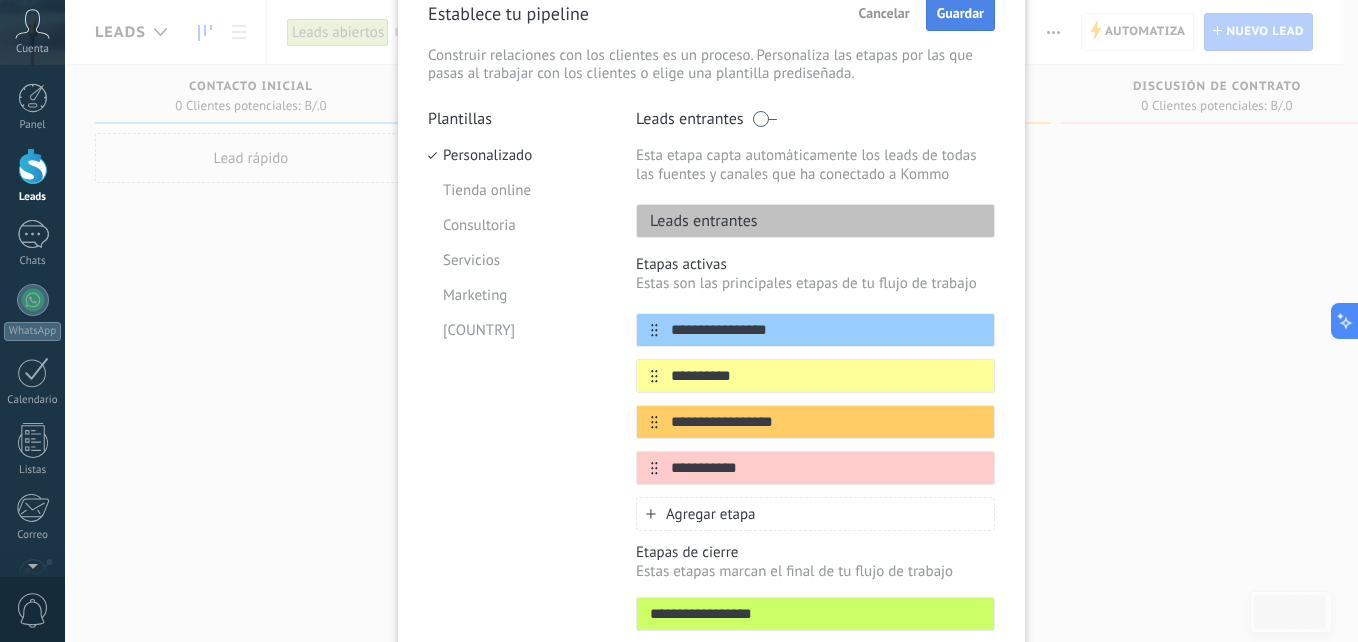 type on "**********" 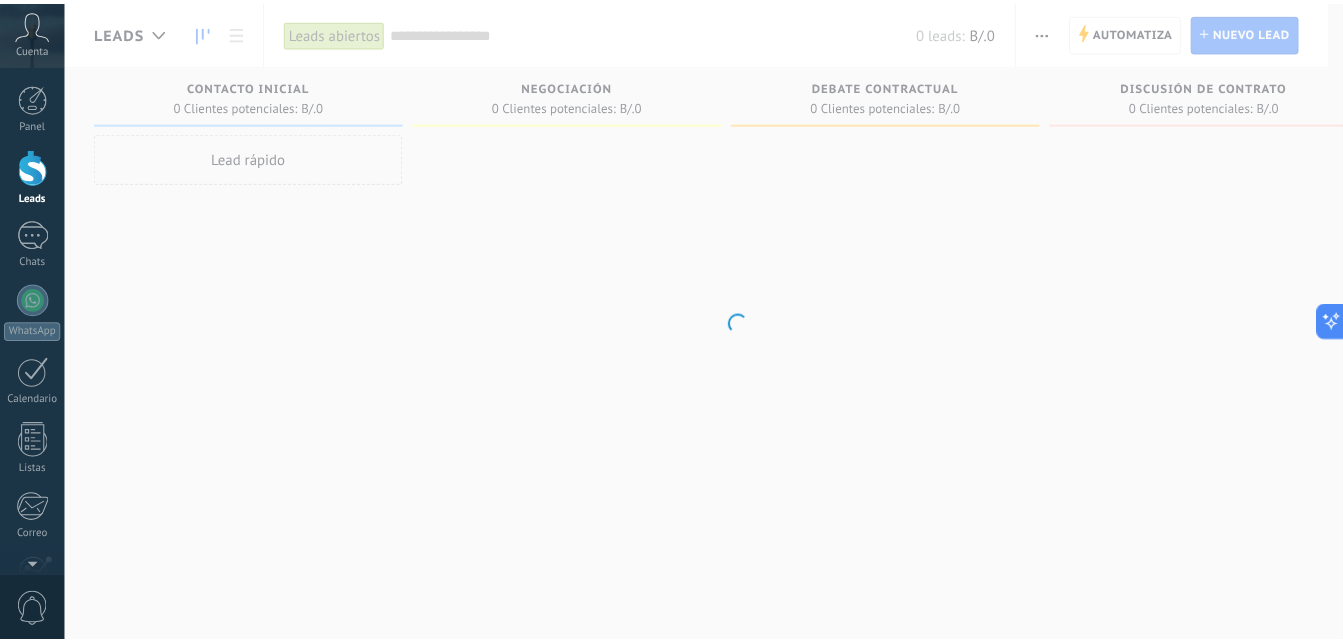 scroll, scrollTop: 0, scrollLeft: 0, axis: both 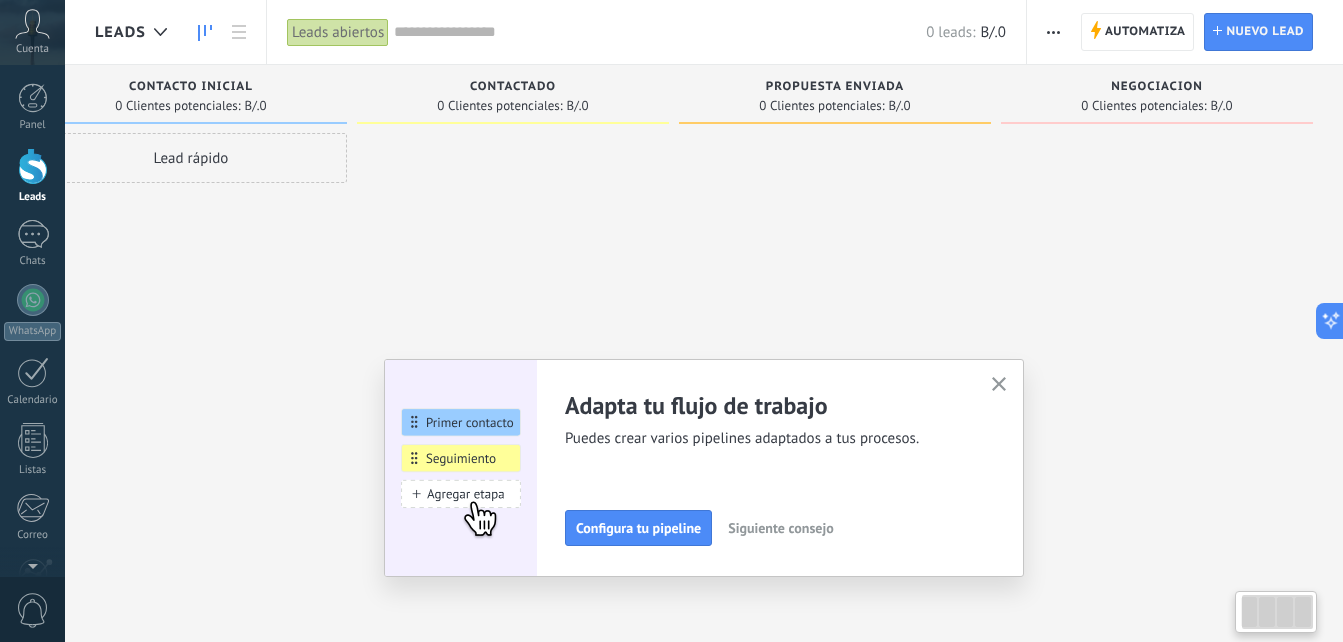 drag, startPoint x: 1089, startPoint y: 290, endPoint x: 433, endPoint y: 187, distance: 664.0369 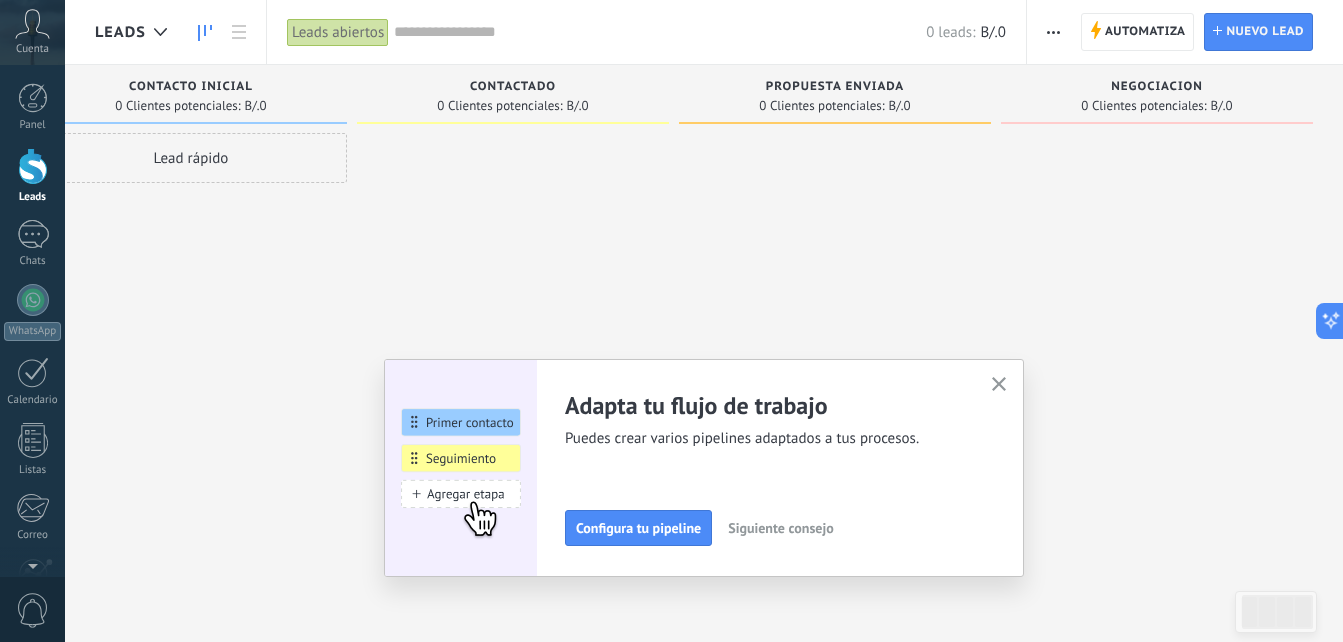 click on "Siguiente consejo" at bounding box center (780, 528) 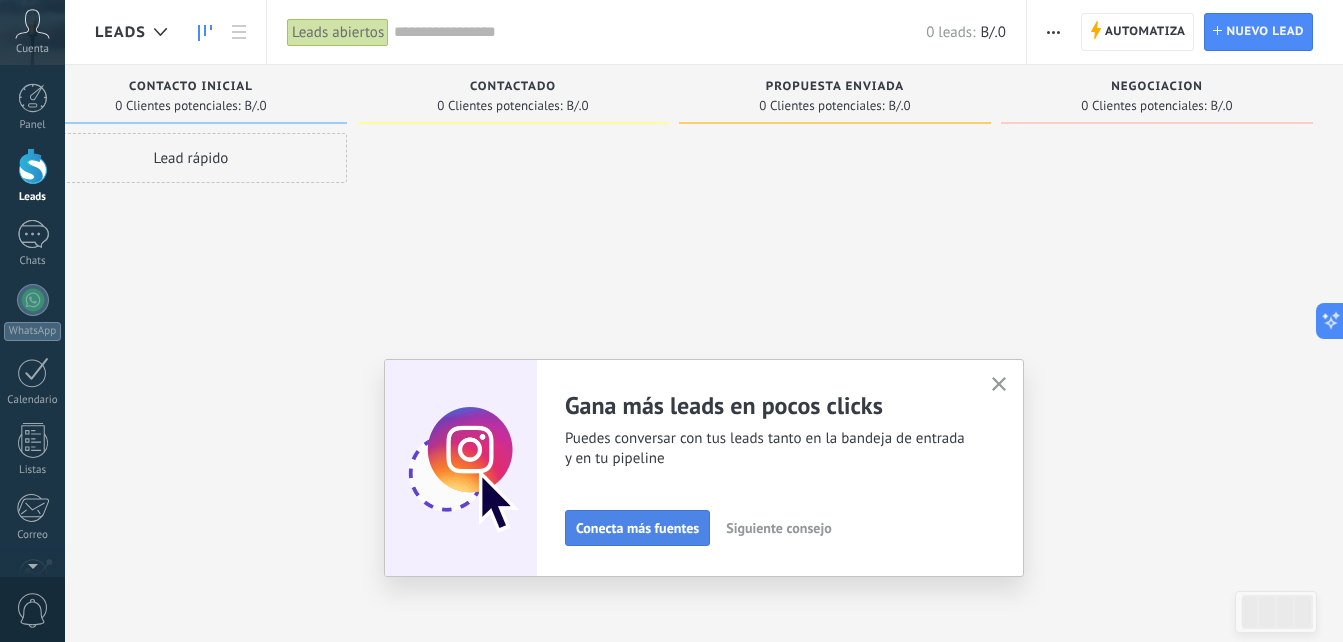 click on "Conecta más fuentes" at bounding box center (637, 528) 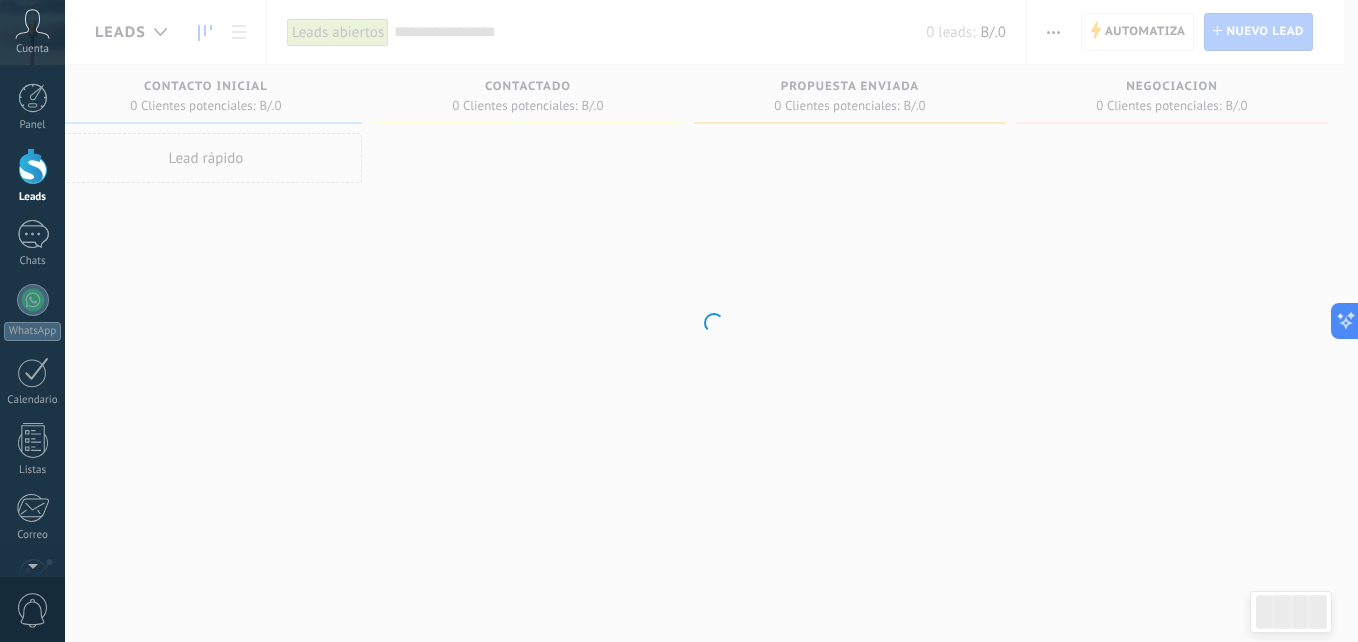 scroll, scrollTop: 0, scrollLeft: 45, axis: horizontal 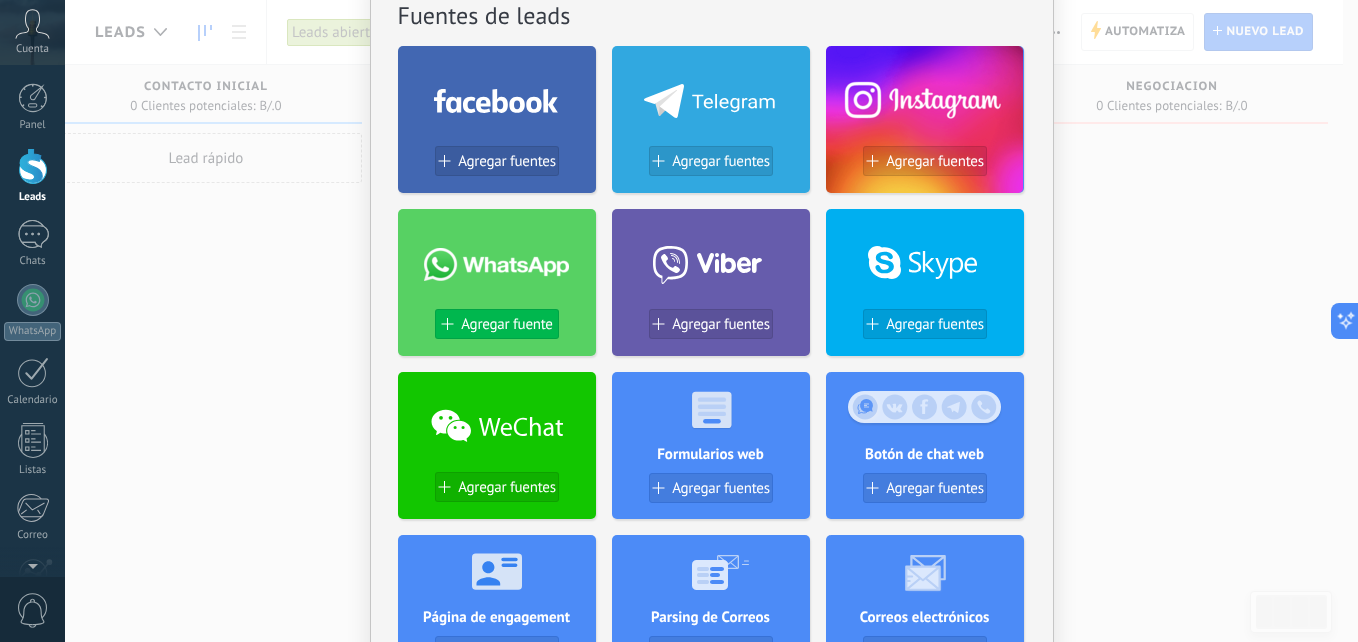 click on "Agregar fuente" at bounding box center [506, 324] 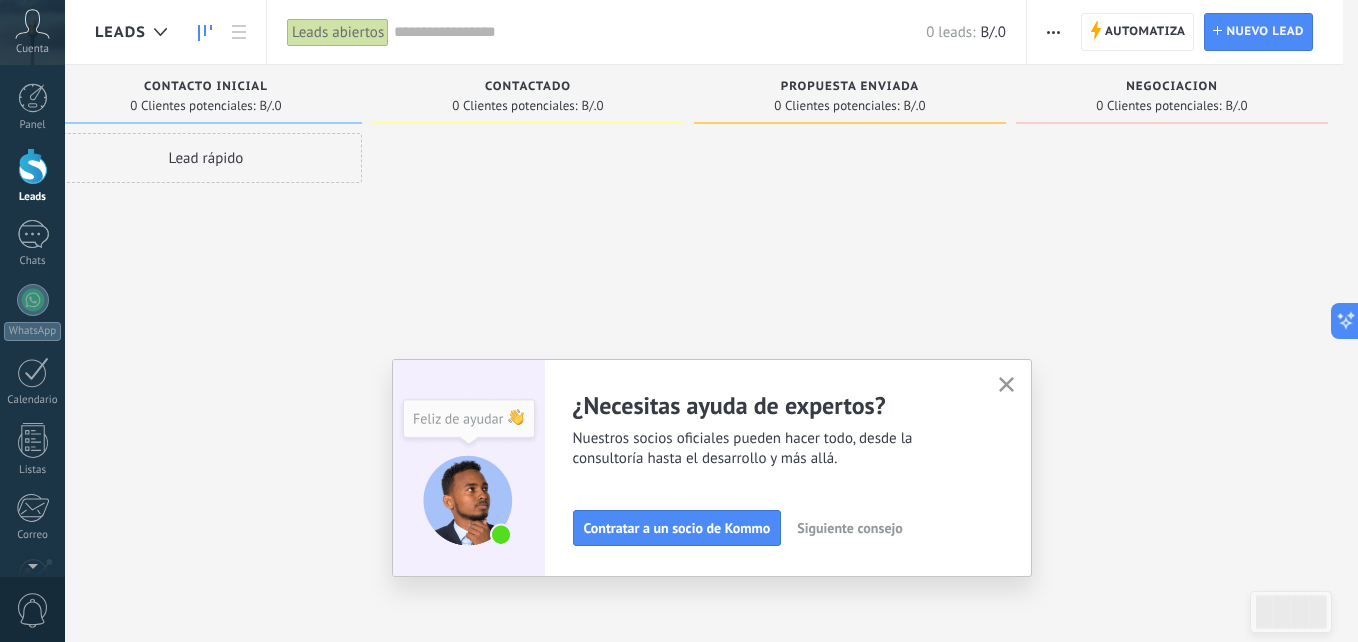scroll, scrollTop: 0, scrollLeft: 0, axis: both 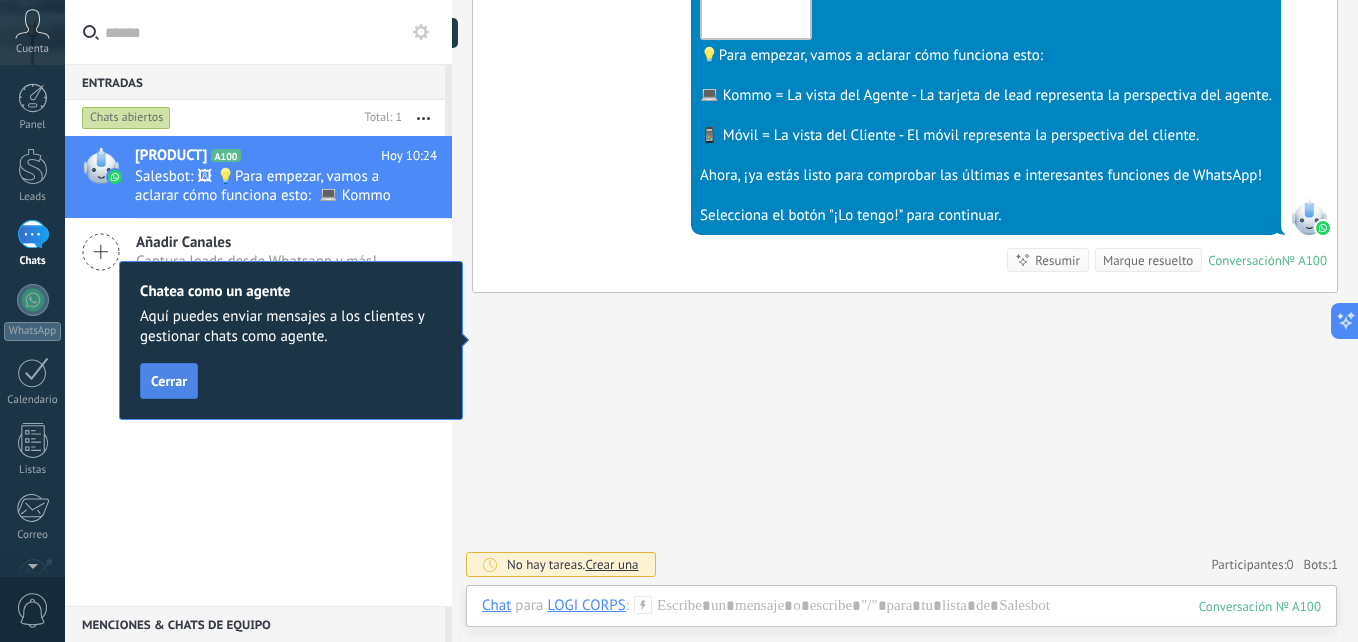 click on "Cerrar" at bounding box center [169, 381] 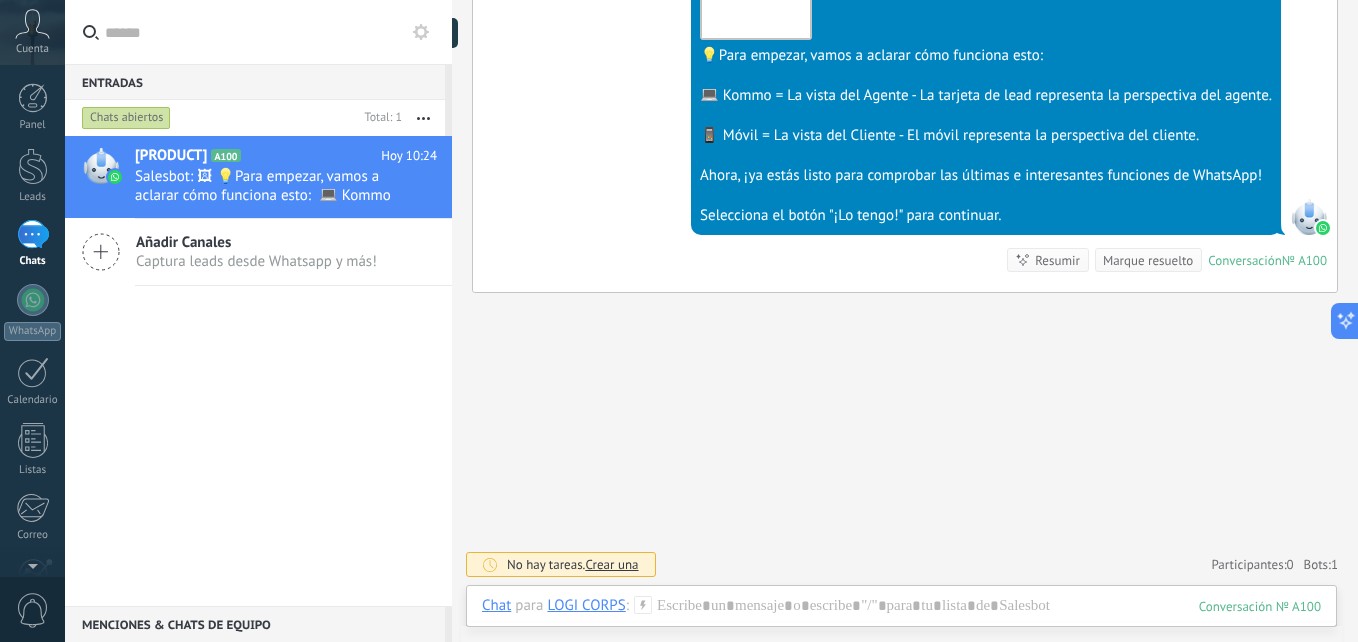 click on "Captura leads desde Whatsapp y más!" at bounding box center [256, 261] 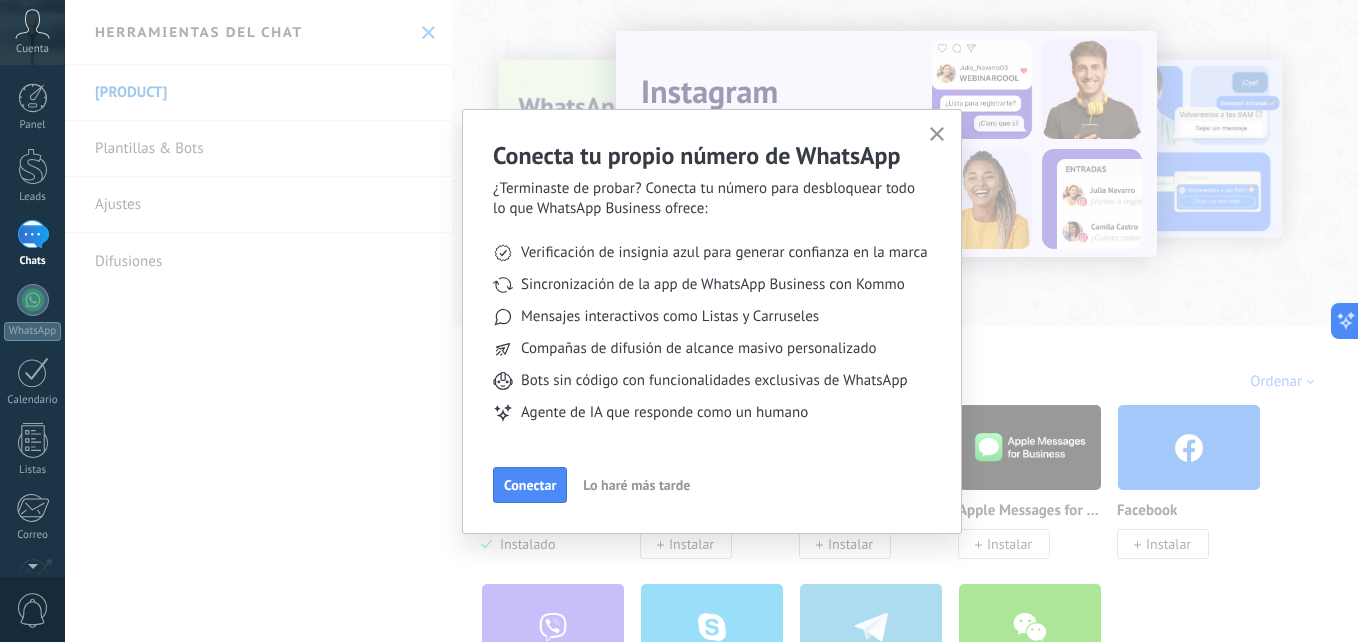 click on "Lo haré más tarde" at bounding box center (636, 485) 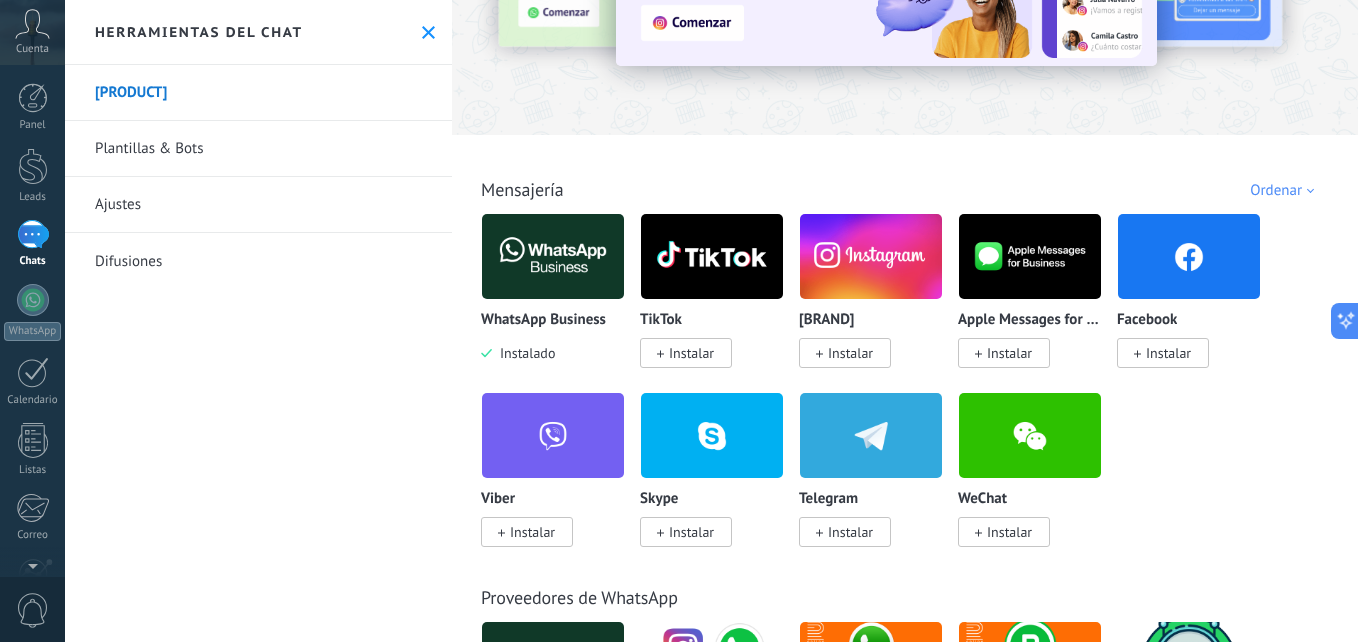 scroll, scrollTop: 200, scrollLeft: 0, axis: vertical 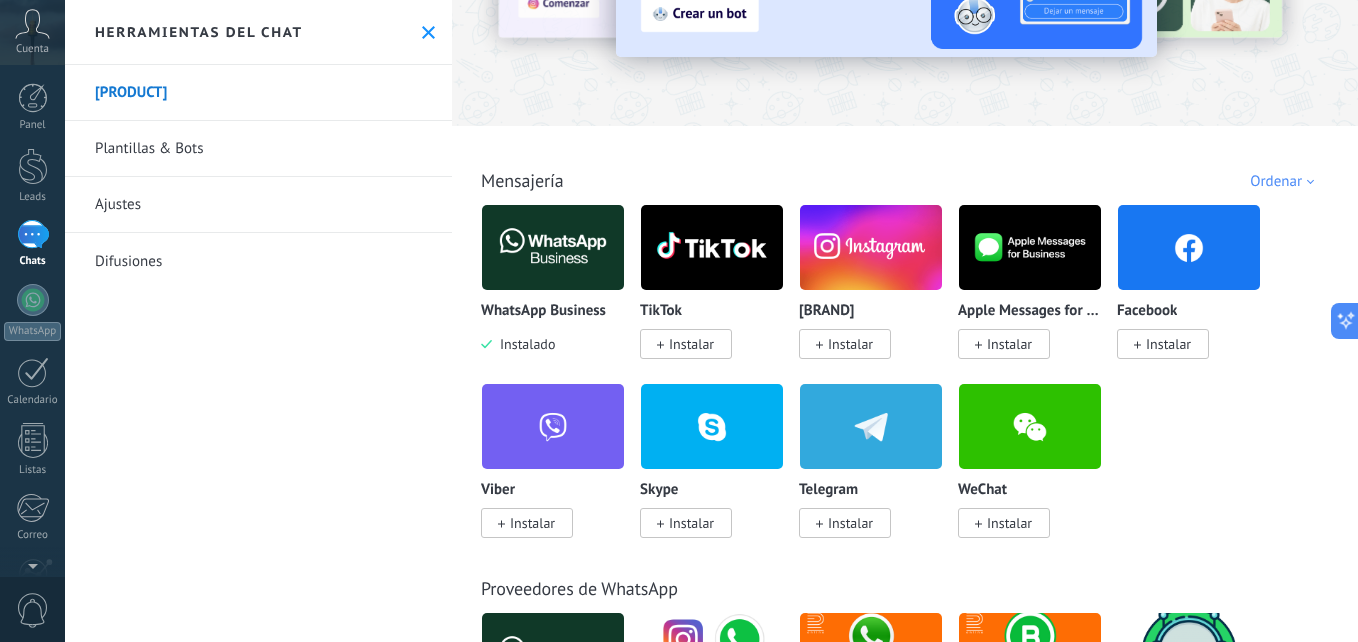click at bounding box center [819, 344] 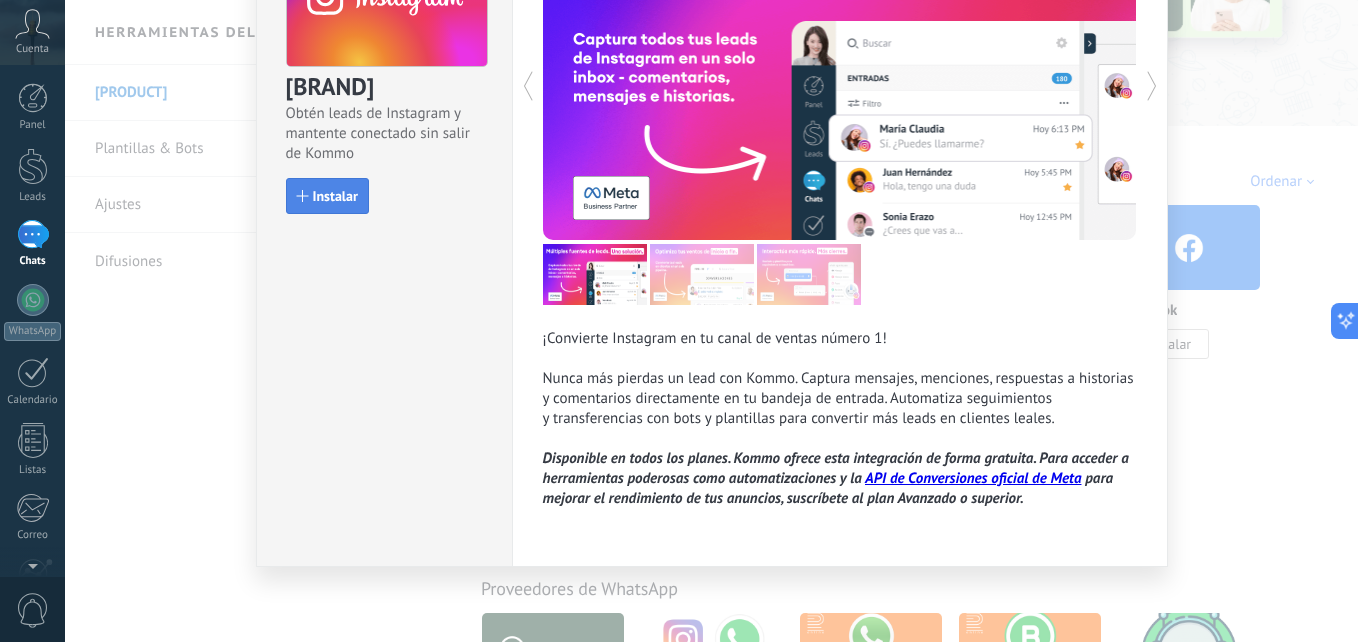 click on "Instalar" at bounding box center [327, 196] 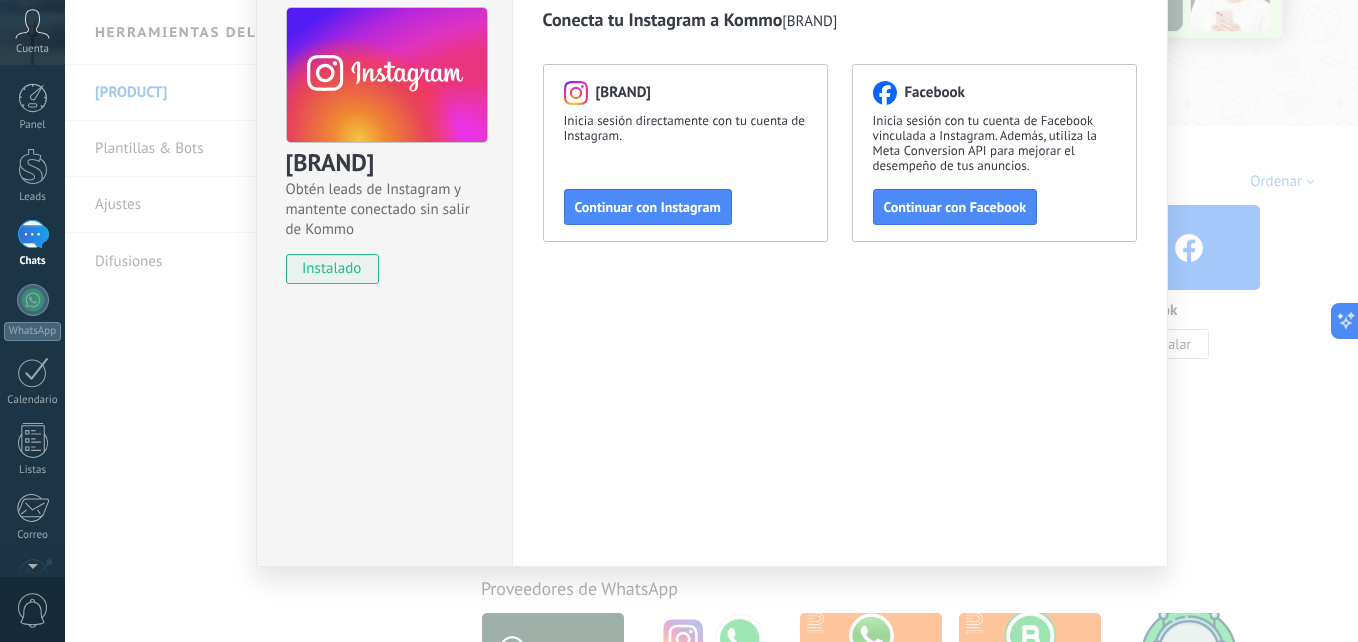 scroll, scrollTop: 93, scrollLeft: 0, axis: vertical 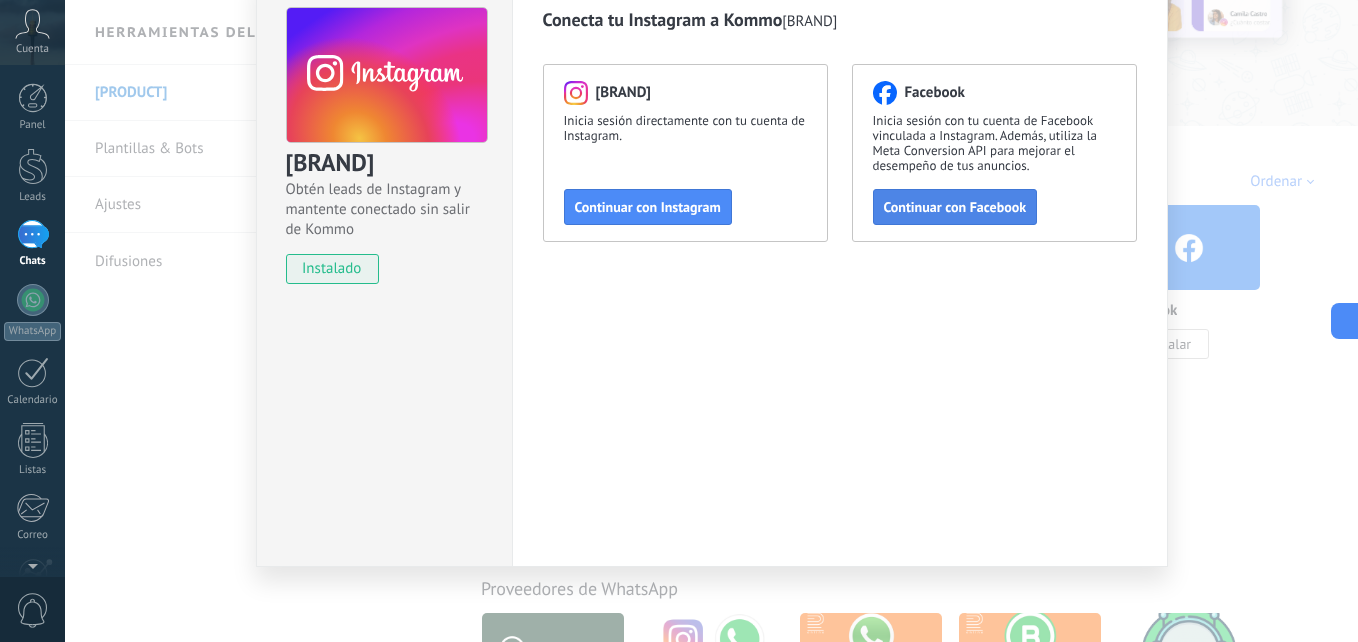 click on "Continuar con Facebook" at bounding box center [648, 207] 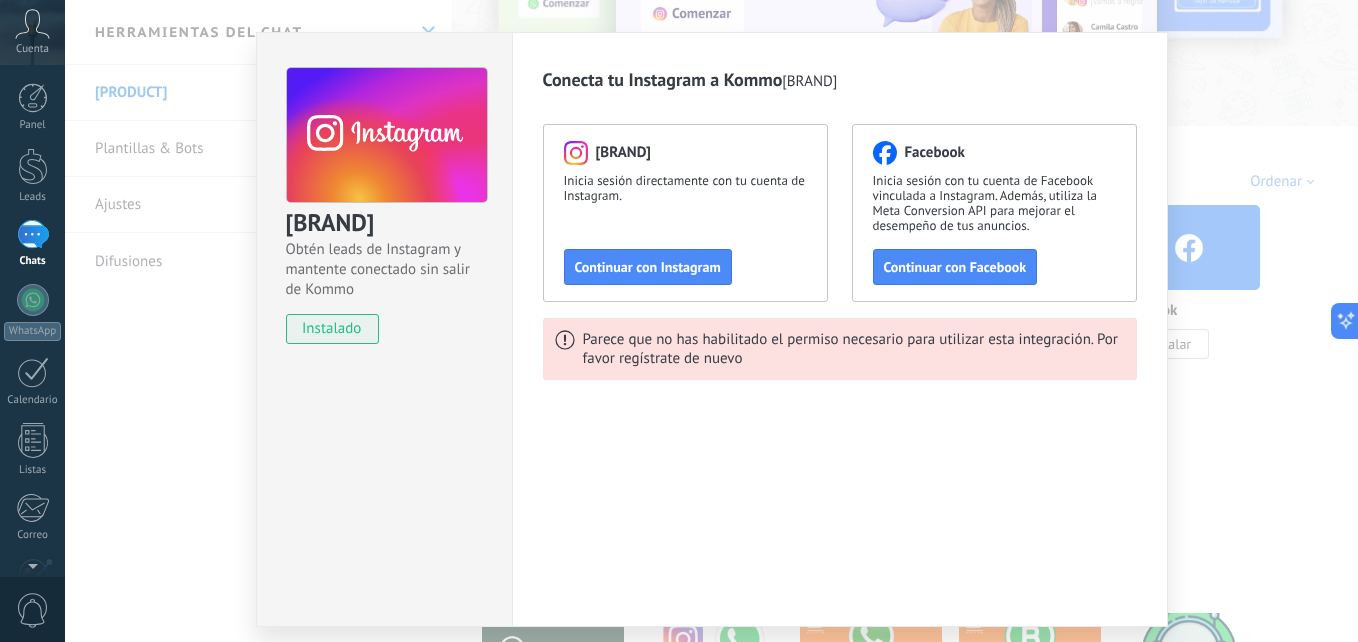 scroll, scrollTop: 0, scrollLeft: 0, axis: both 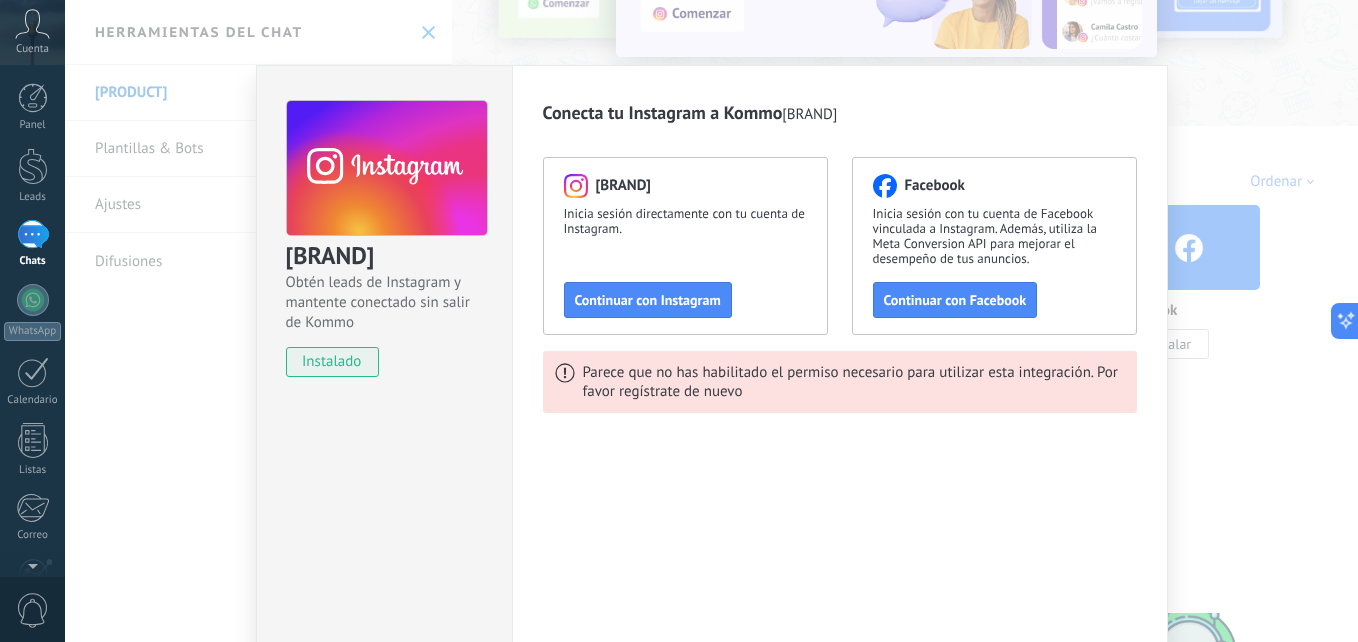 click on "Parece que no has habilitado el permiso necesario para utilizar esta integración. Por favor regístrate de nuevo" at bounding box center (854, 382) 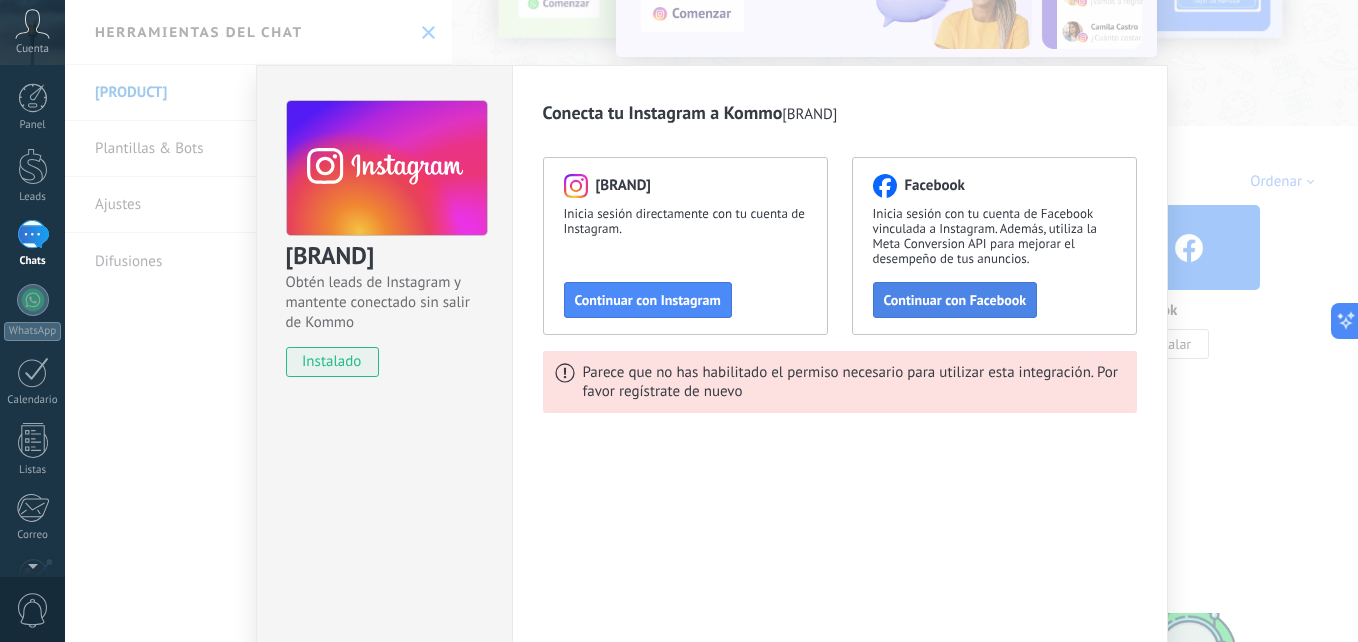 click on "Continuar con Facebook" at bounding box center (648, 300) 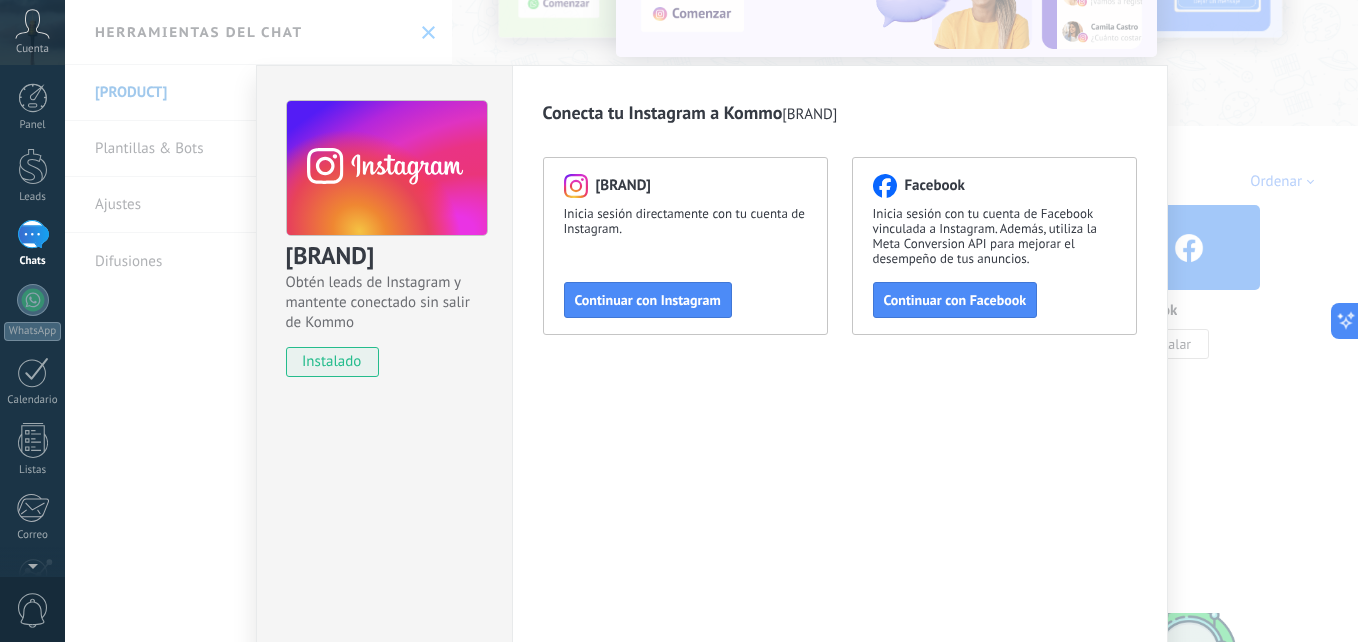 click on "instalado" at bounding box center (386, 362) 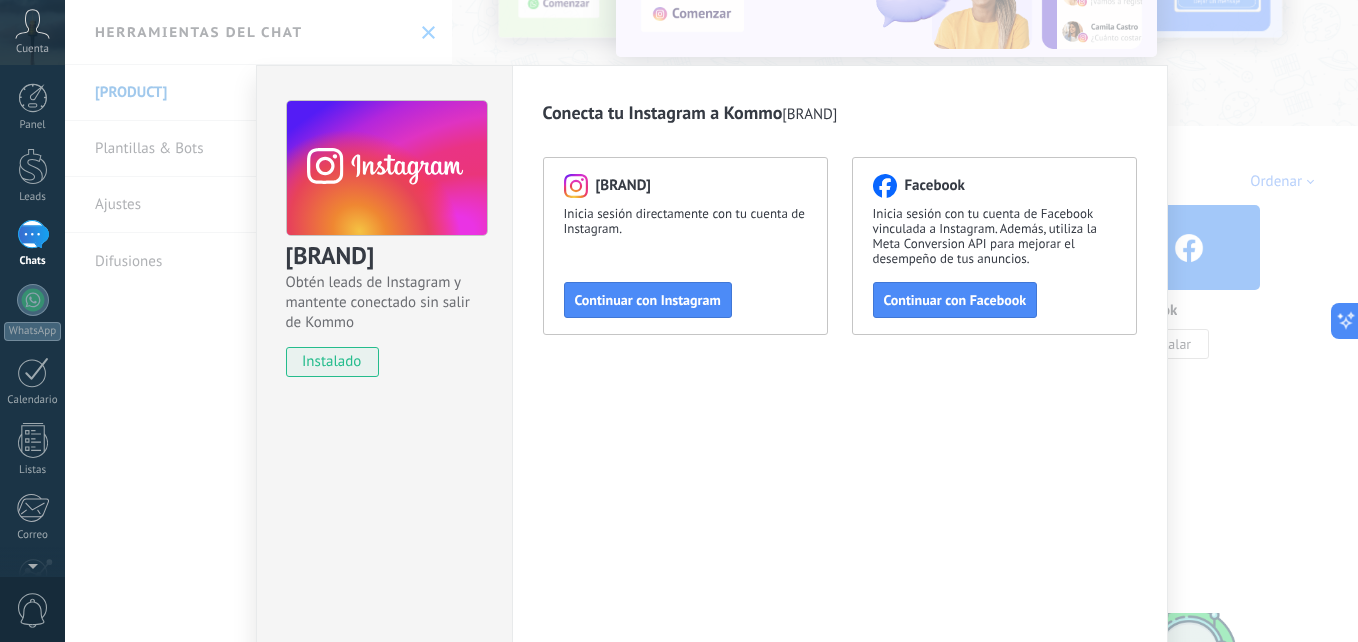 scroll, scrollTop: 40, scrollLeft: 0, axis: vertical 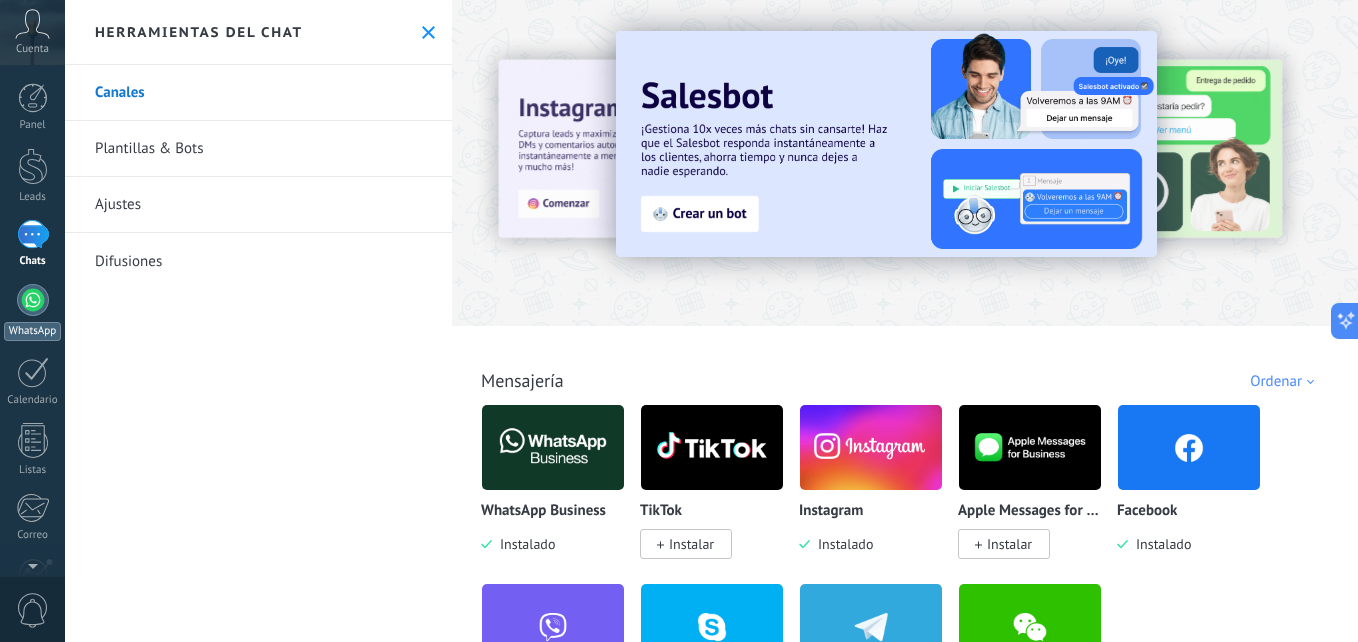 click on "WhatsApp" at bounding box center [32, 312] 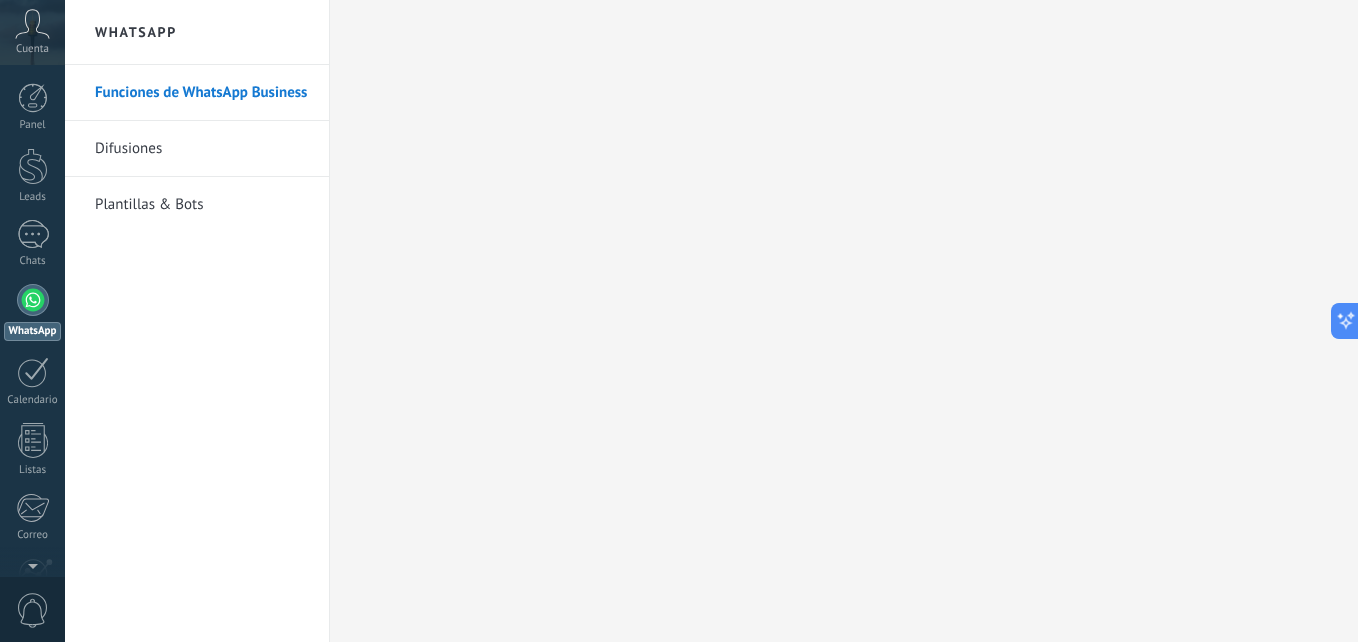click at bounding box center [33, 300] 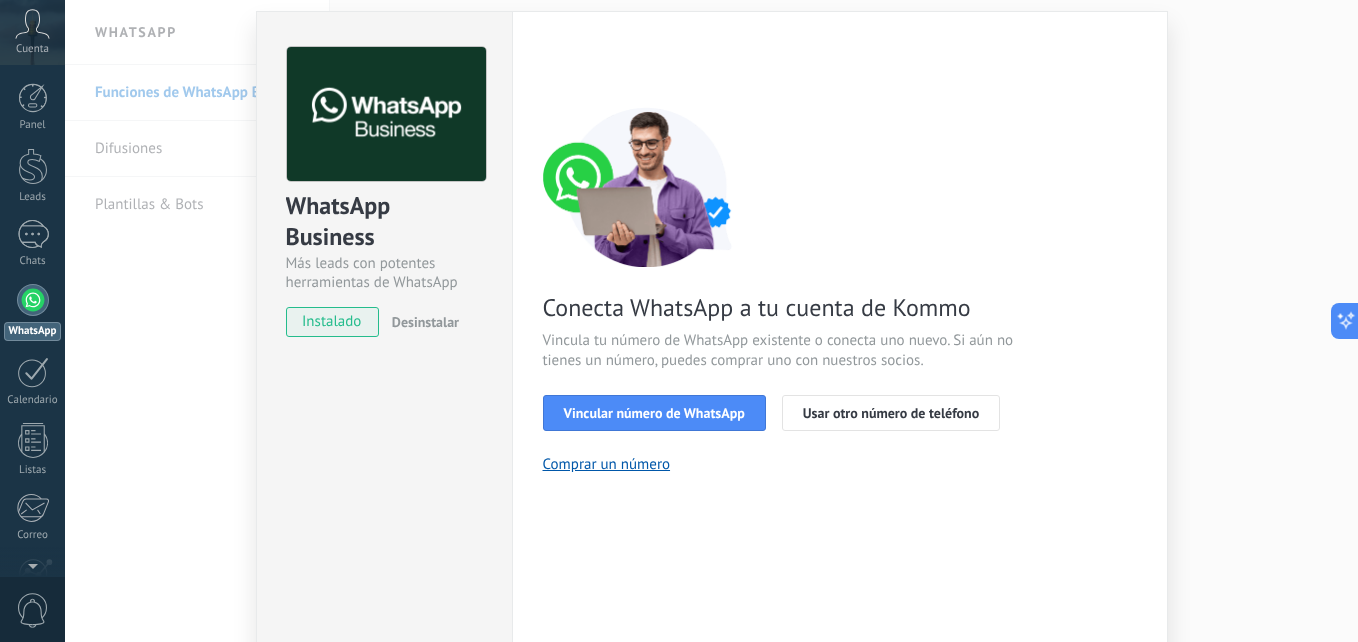 scroll, scrollTop: 100, scrollLeft: 0, axis: vertical 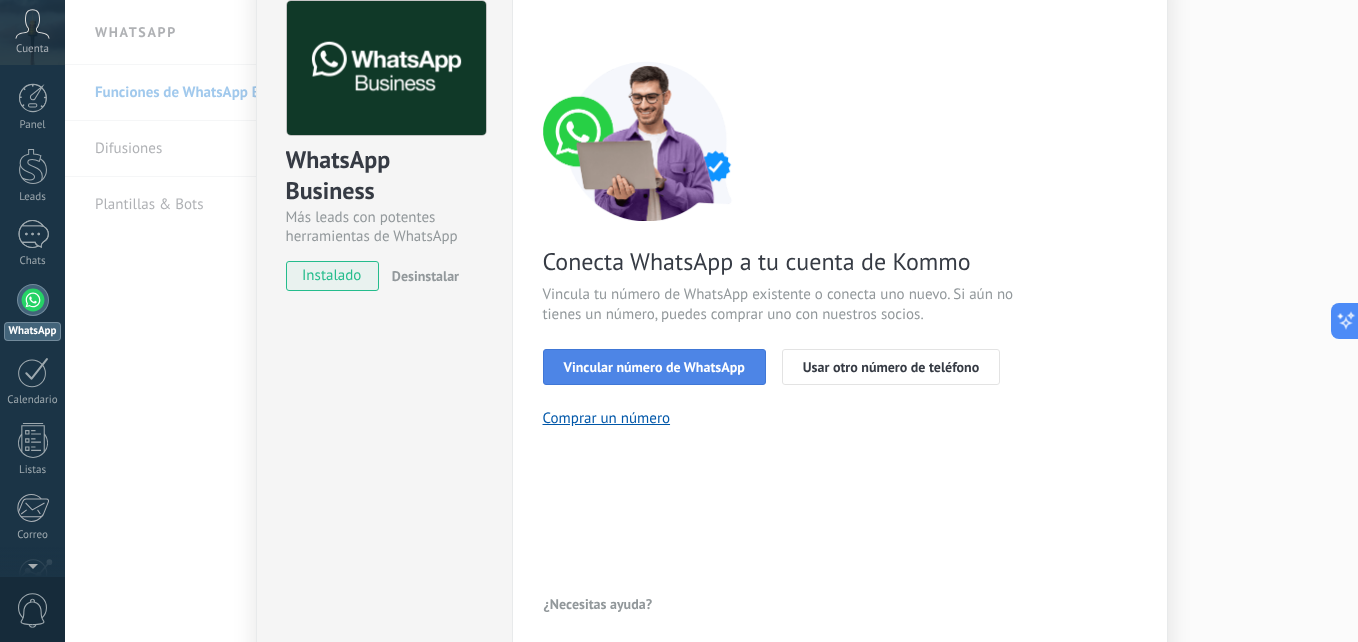 click on "Vincular número de WhatsApp" at bounding box center [654, 367] 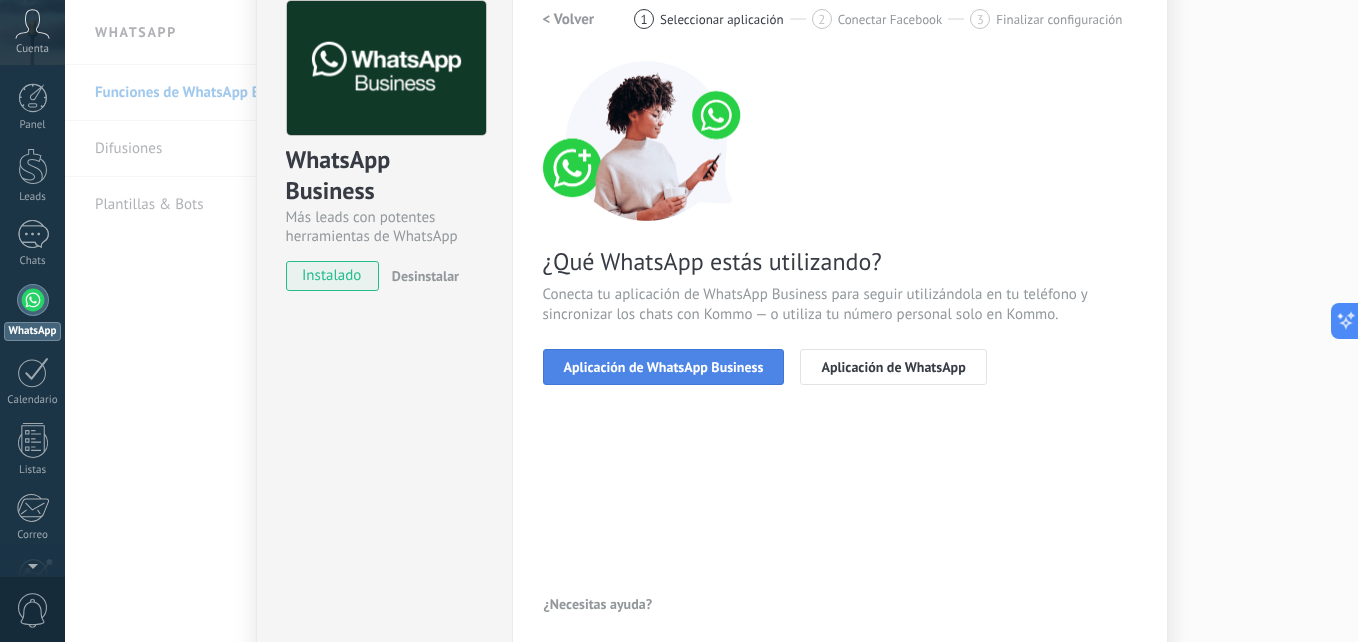 click on "Aplicación de WhatsApp Business" at bounding box center [664, 367] 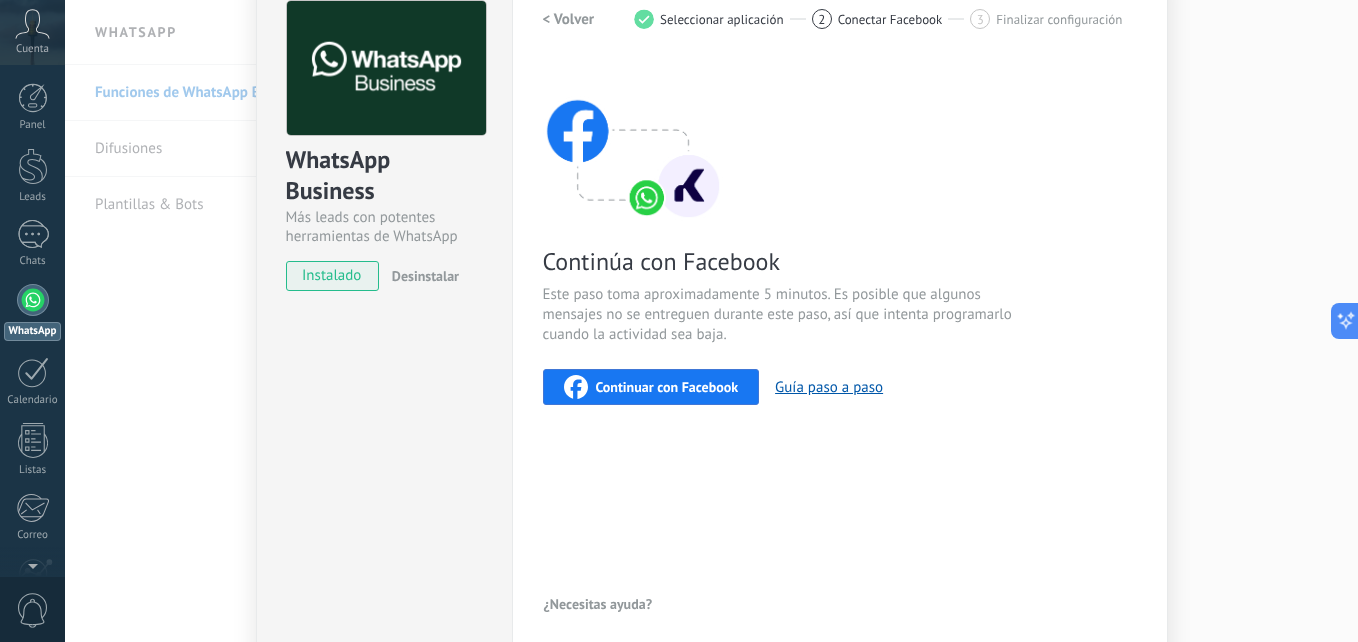 click on "Continuar con Facebook" at bounding box center (667, 387) 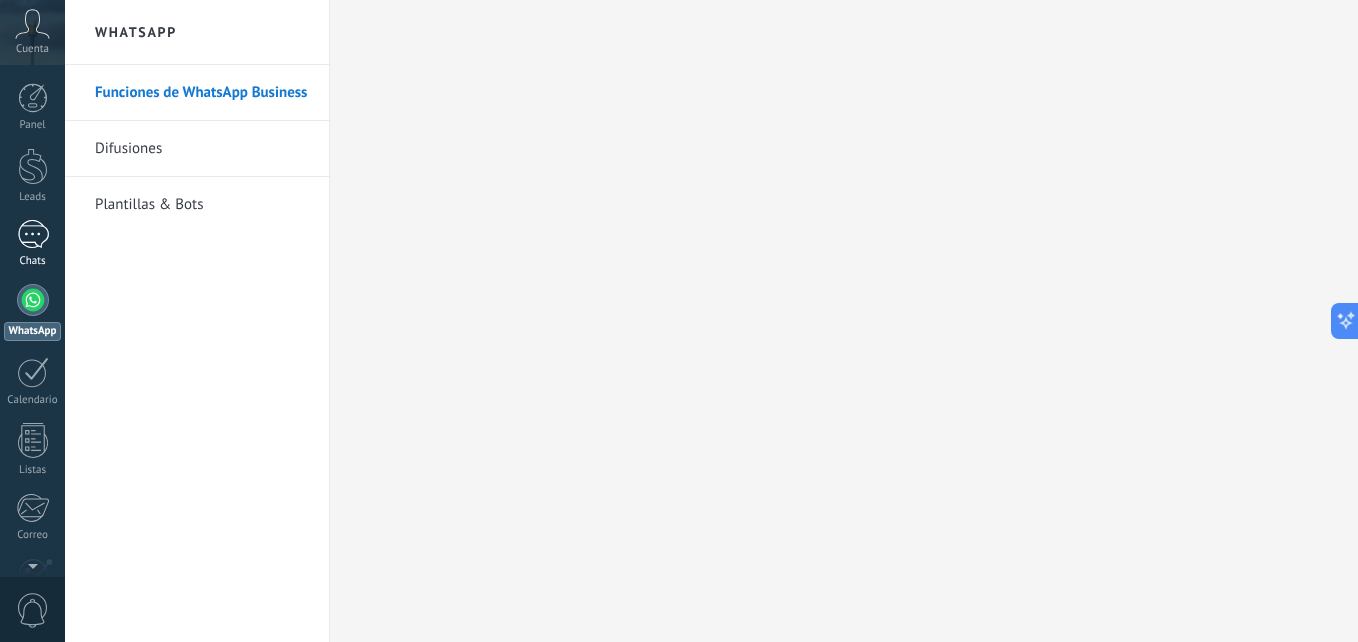click on "Chats" at bounding box center [32, 244] 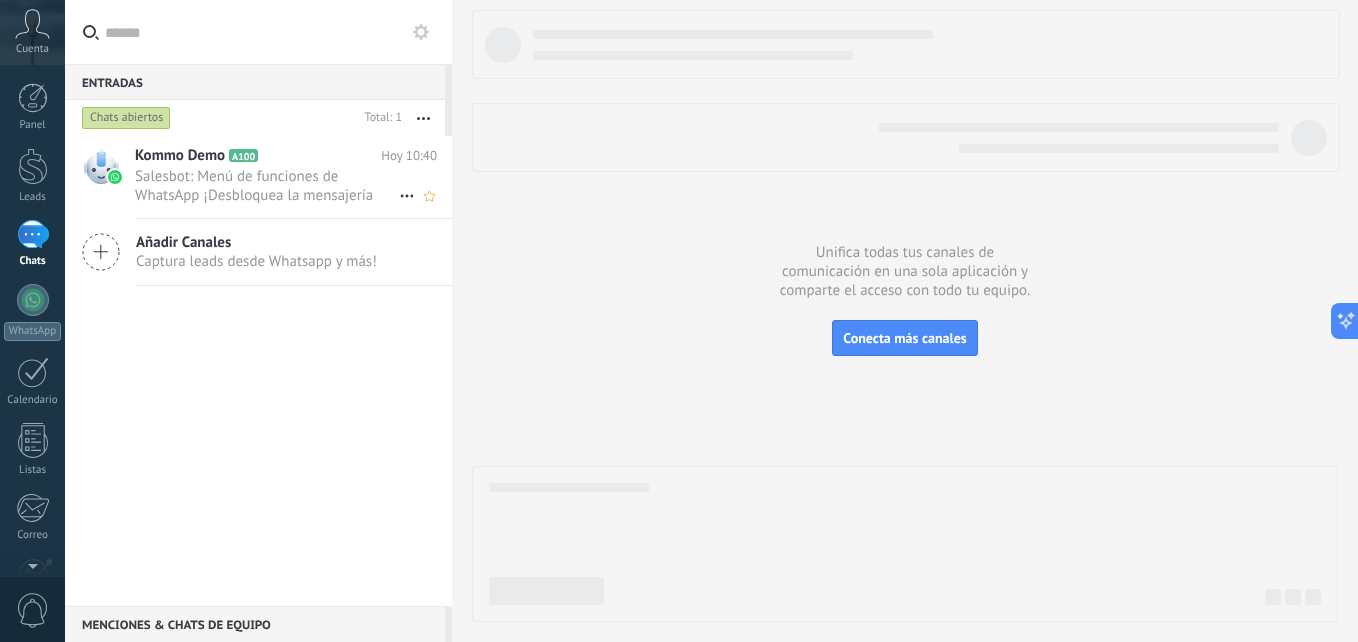 click on "Salesbot: Menú de funciones de WhatsApp
¡Desbloquea la mensajería mejorada en WhatsApp! Haz clic en «Más información» pa..." at bounding box center (267, 186) 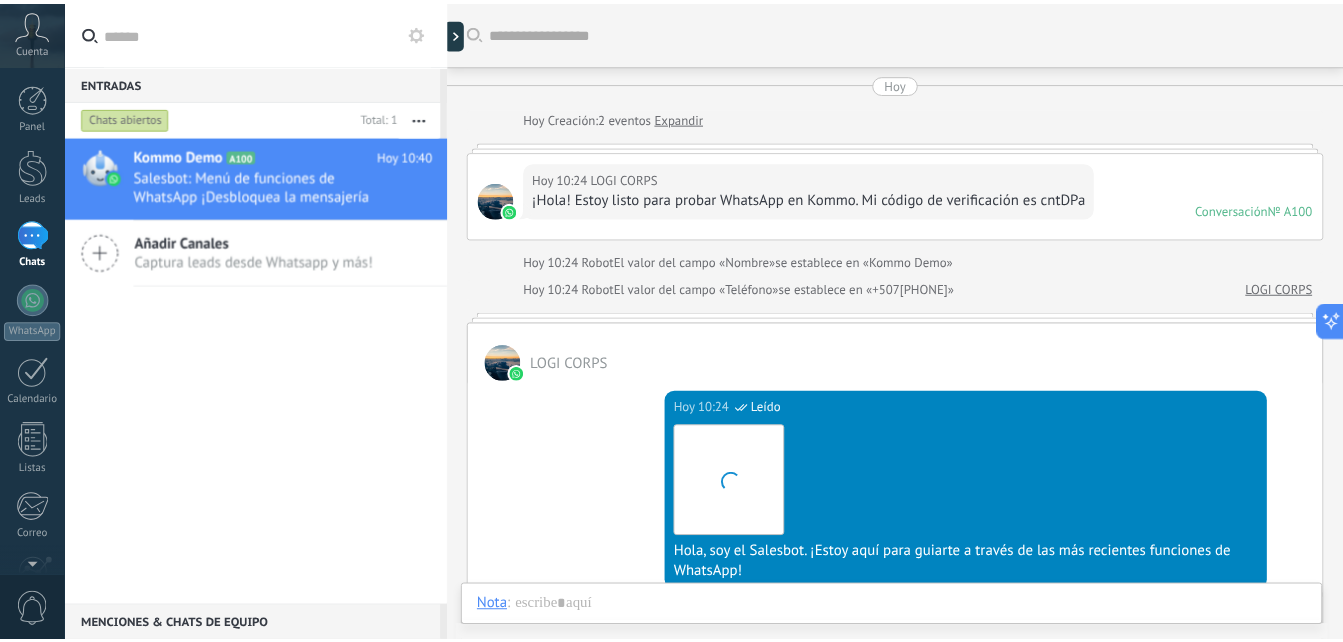 scroll, scrollTop: 1267, scrollLeft: 0, axis: vertical 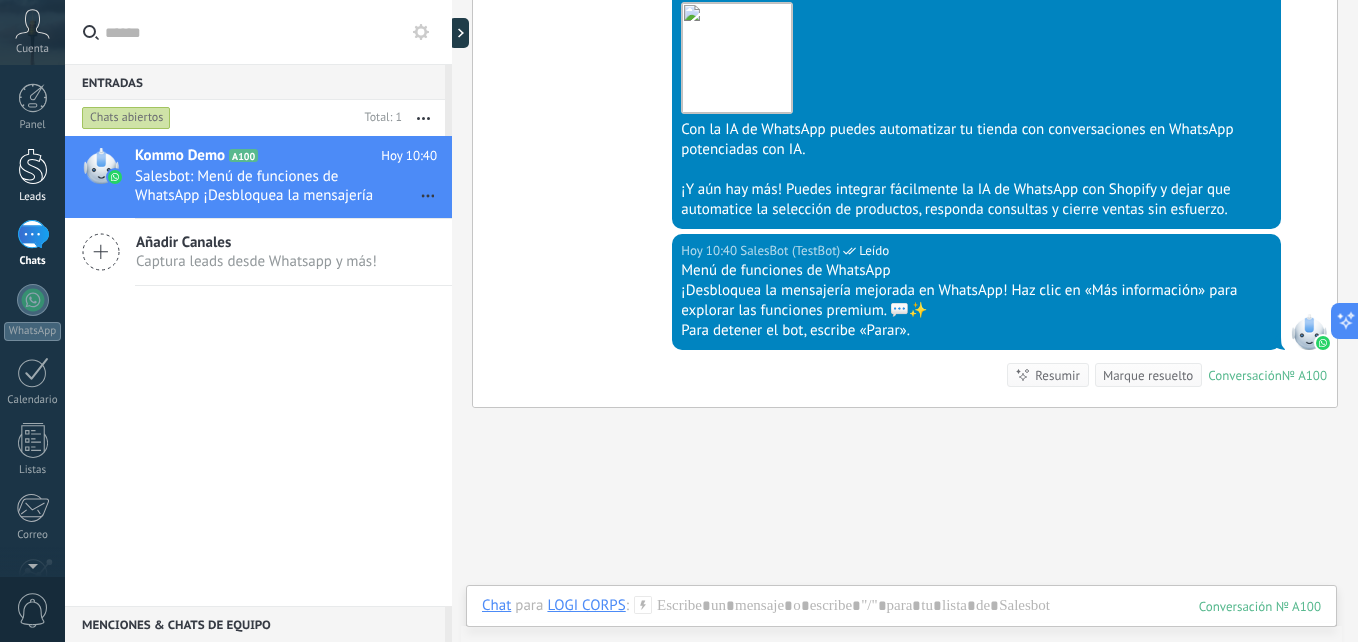 click on "Leads" at bounding box center (32, 176) 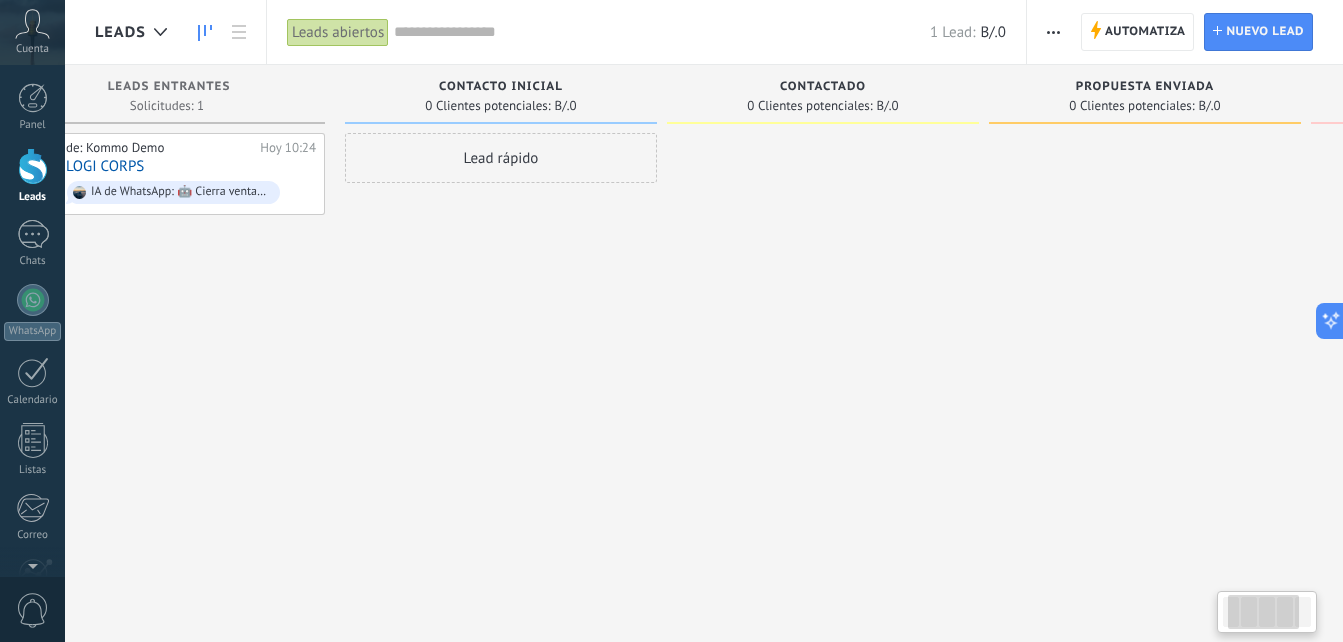 scroll, scrollTop: 0, scrollLeft: 0, axis: both 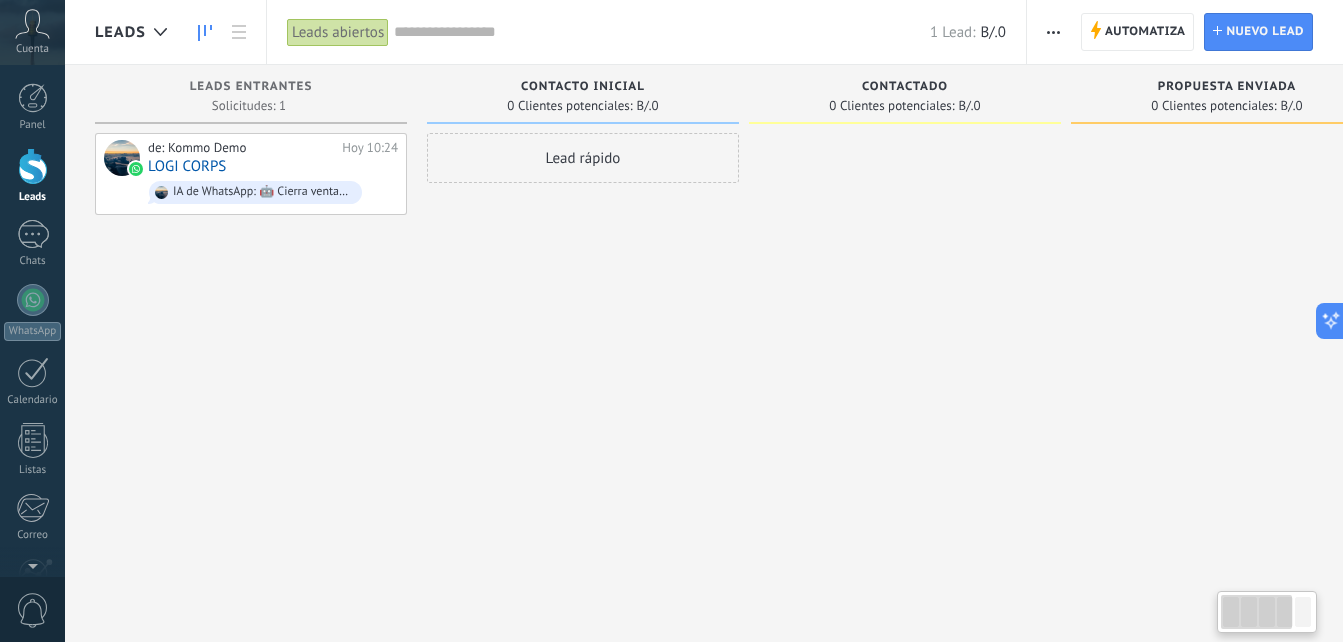 drag, startPoint x: 737, startPoint y: 235, endPoint x: 868, endPoint y: 269, distance: 135.34032 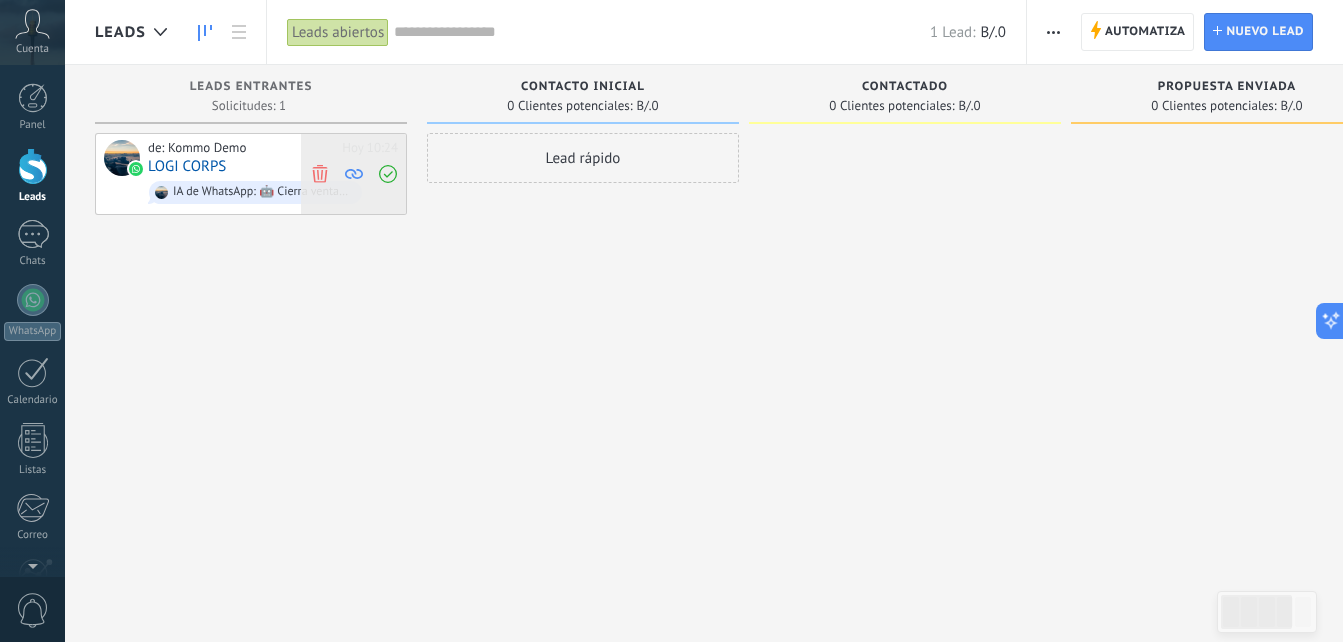 click at bounding box center (319, 174) 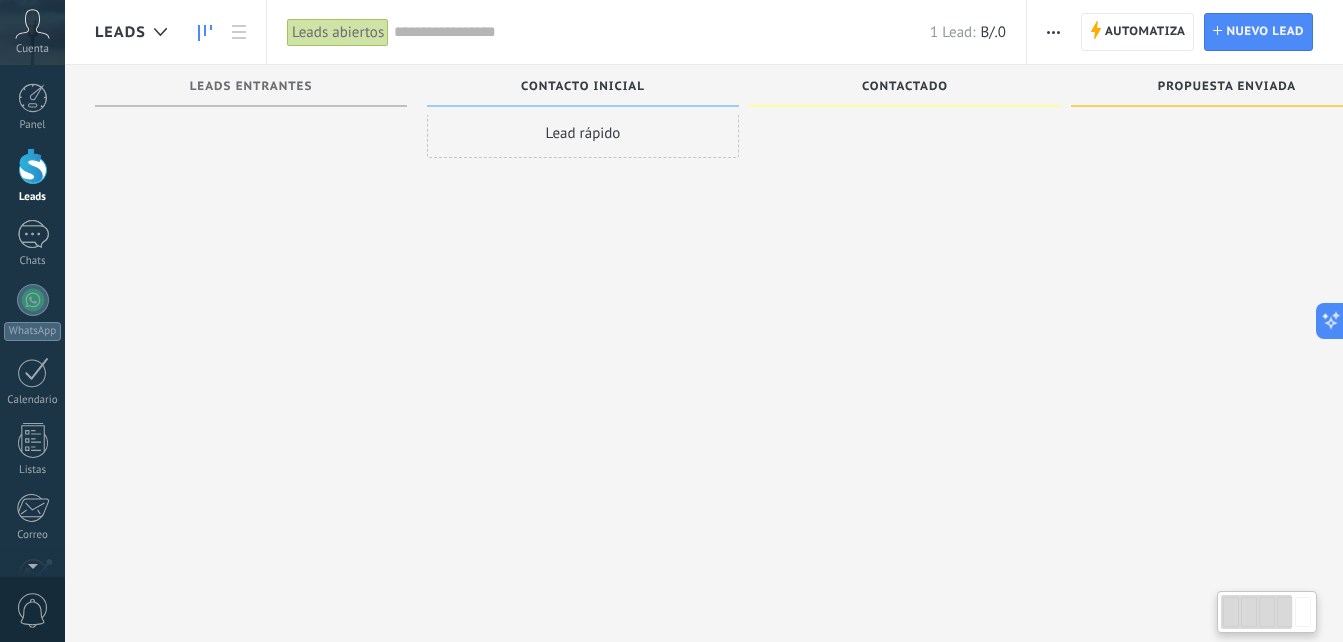 scroll, scrollTop: 34, scrollLeft: 0, axis: vertical 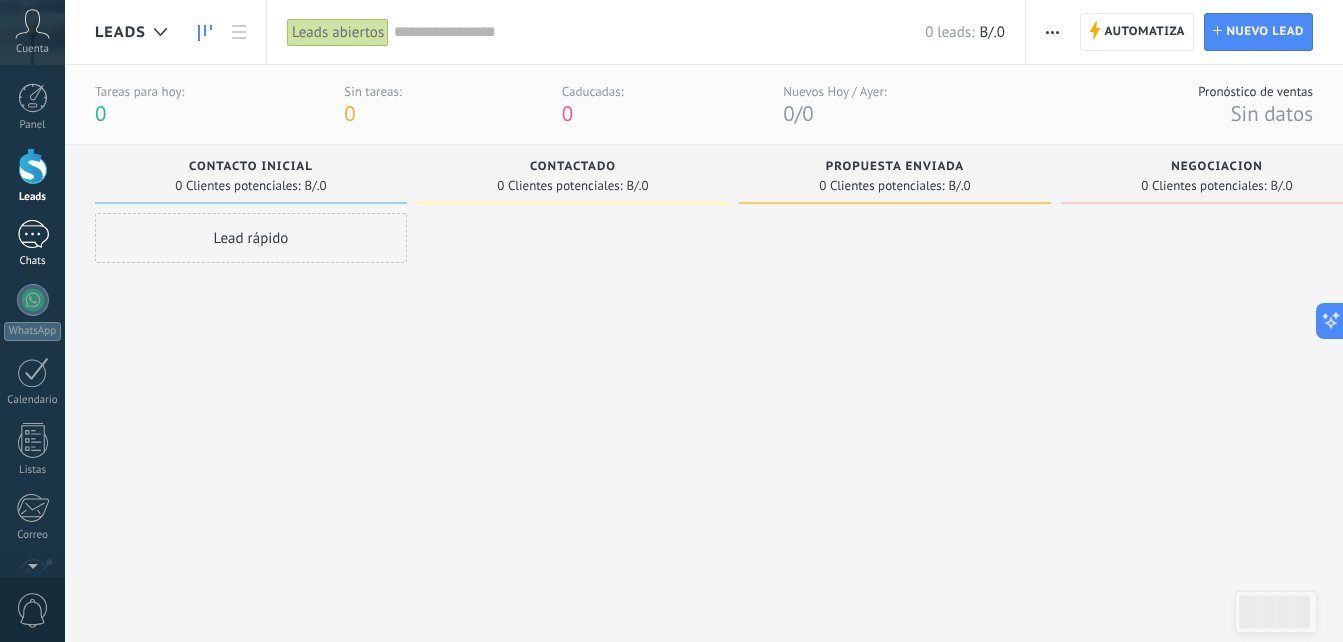 click on "Chats" at bounding box center (32, 244) 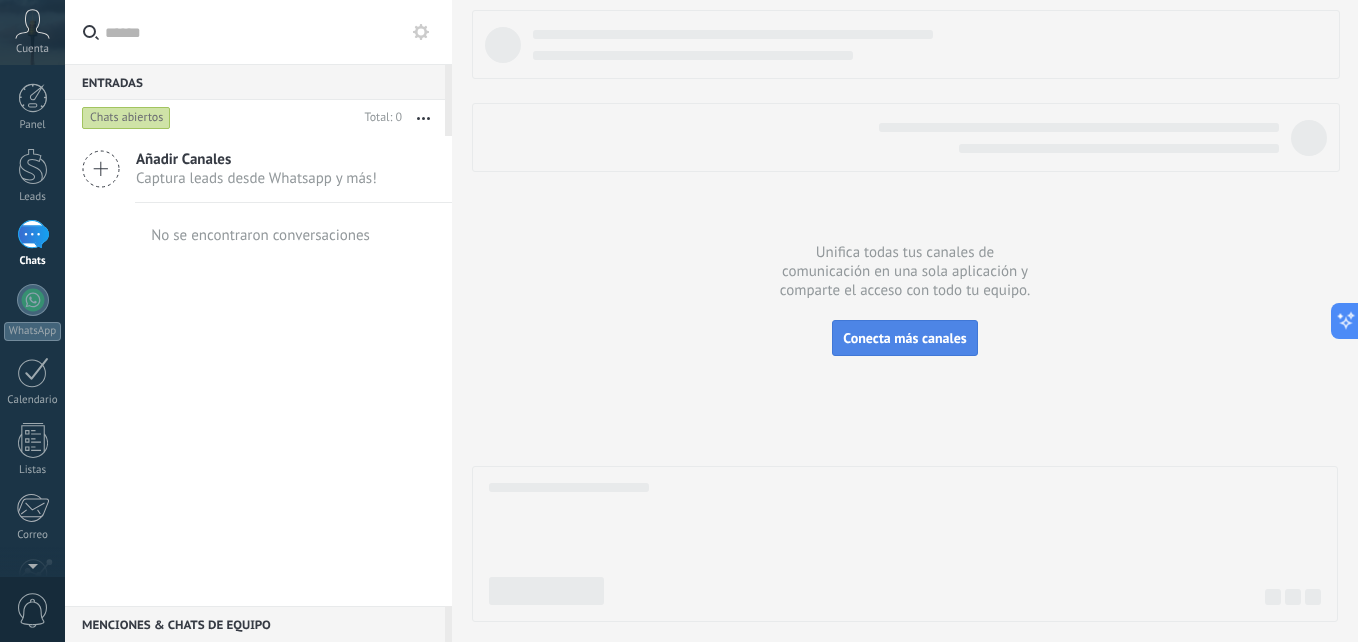 click on "Unifica todas tus canales de comunicación en una sola aplicación y comparte el acceso con todo tu equipo. Conecta más canales" at bounding box center [905, 321] 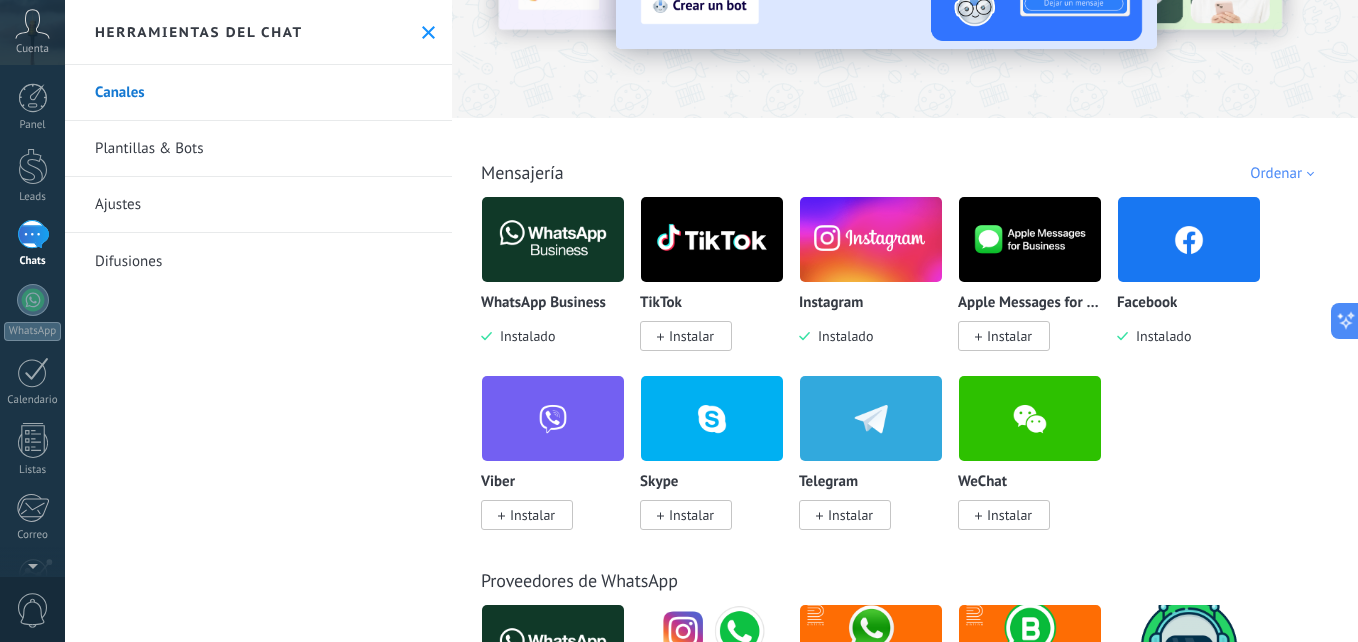 scroll, scrollTop: 200, scrollLeft: 0, axis: vertical 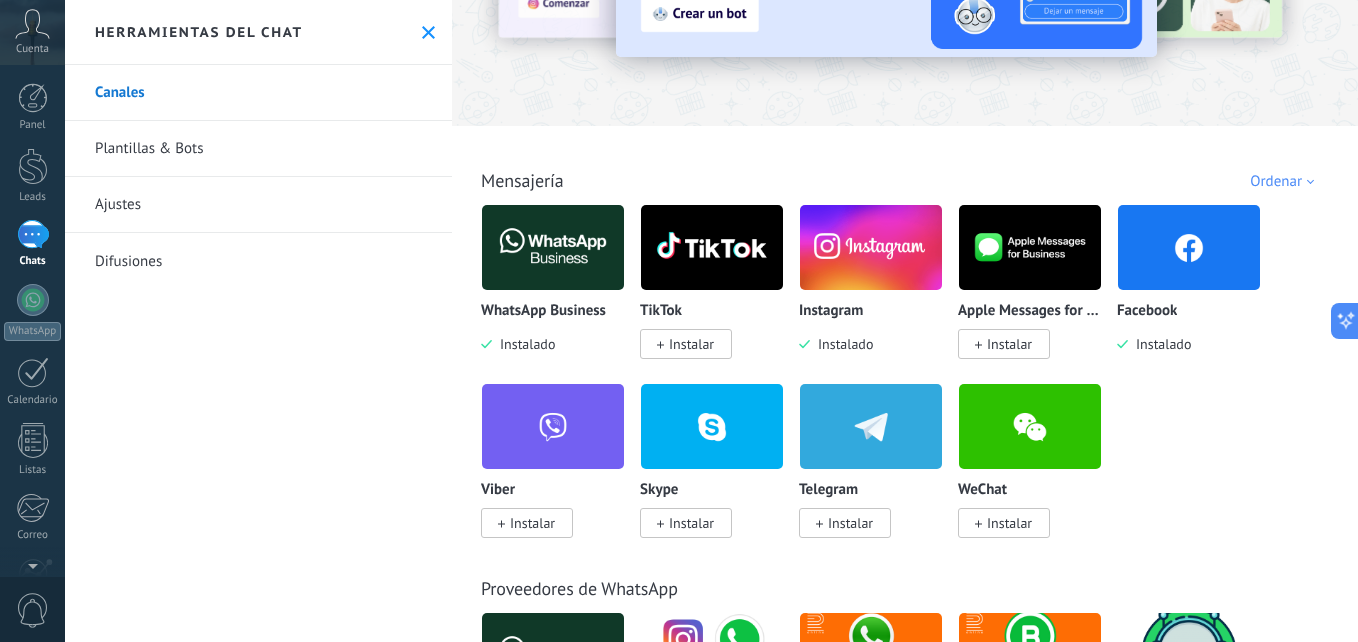 click at bounding box center (871, 247) 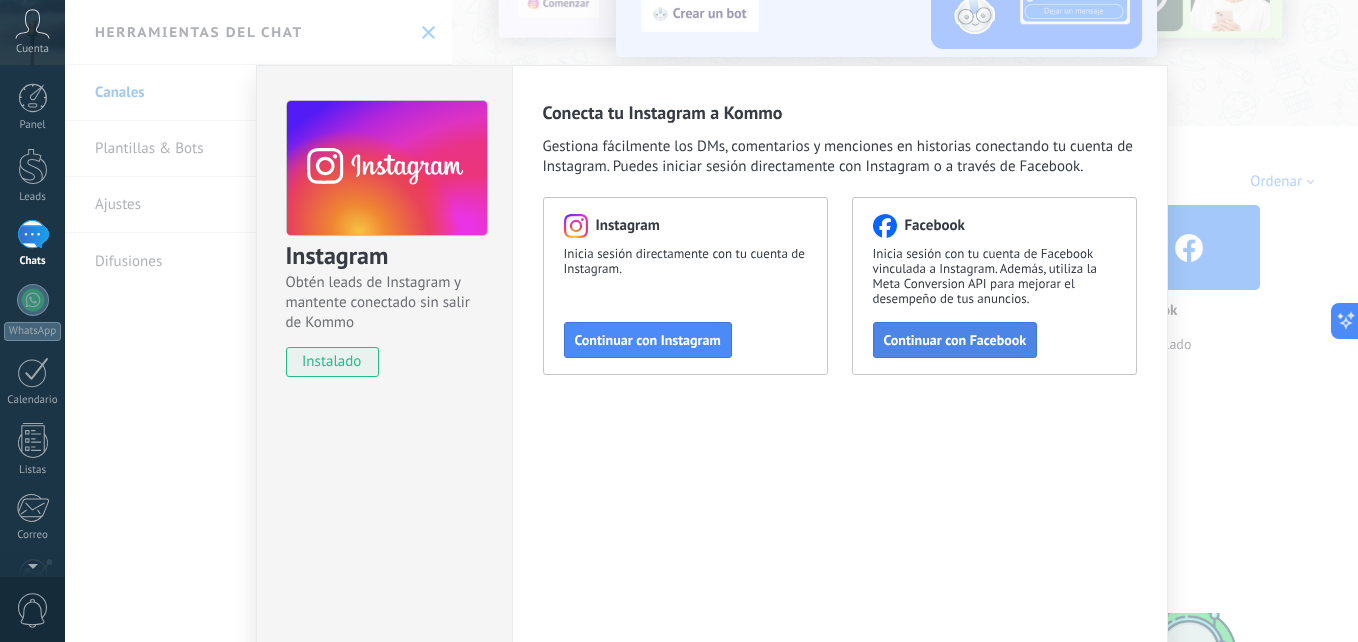 click on "Continuar con Facebook" at bounding box center (648, 340) 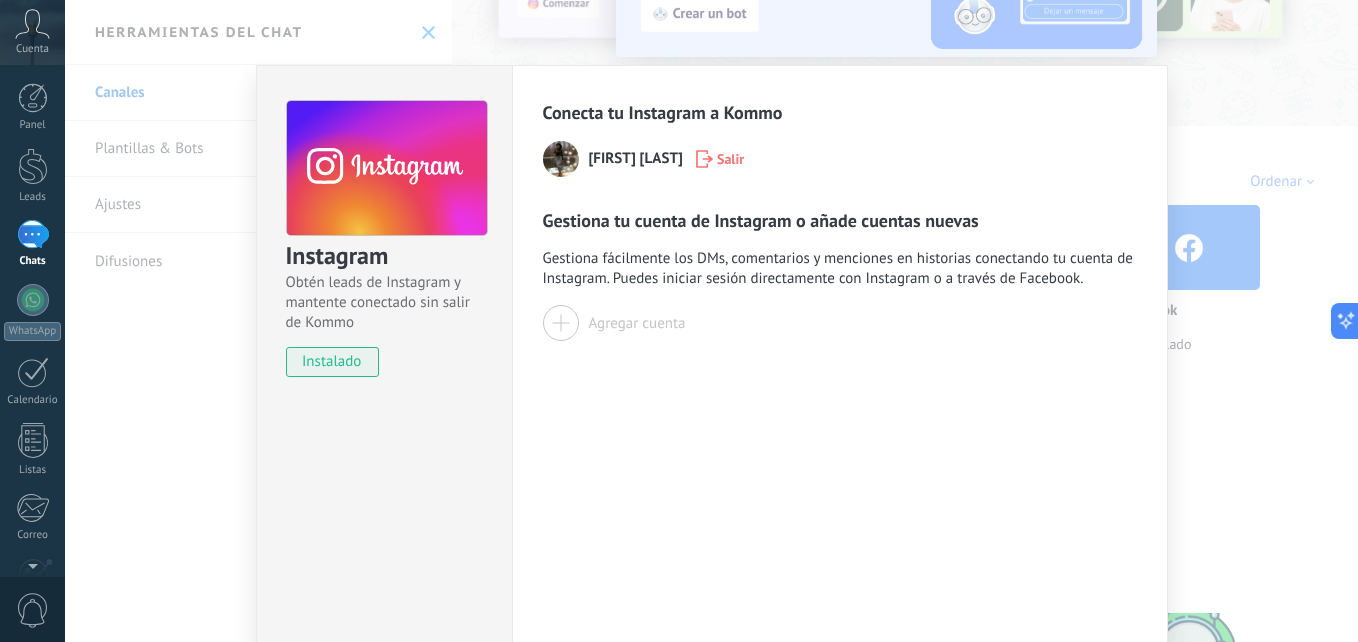 click at bounding box center (561, 159) 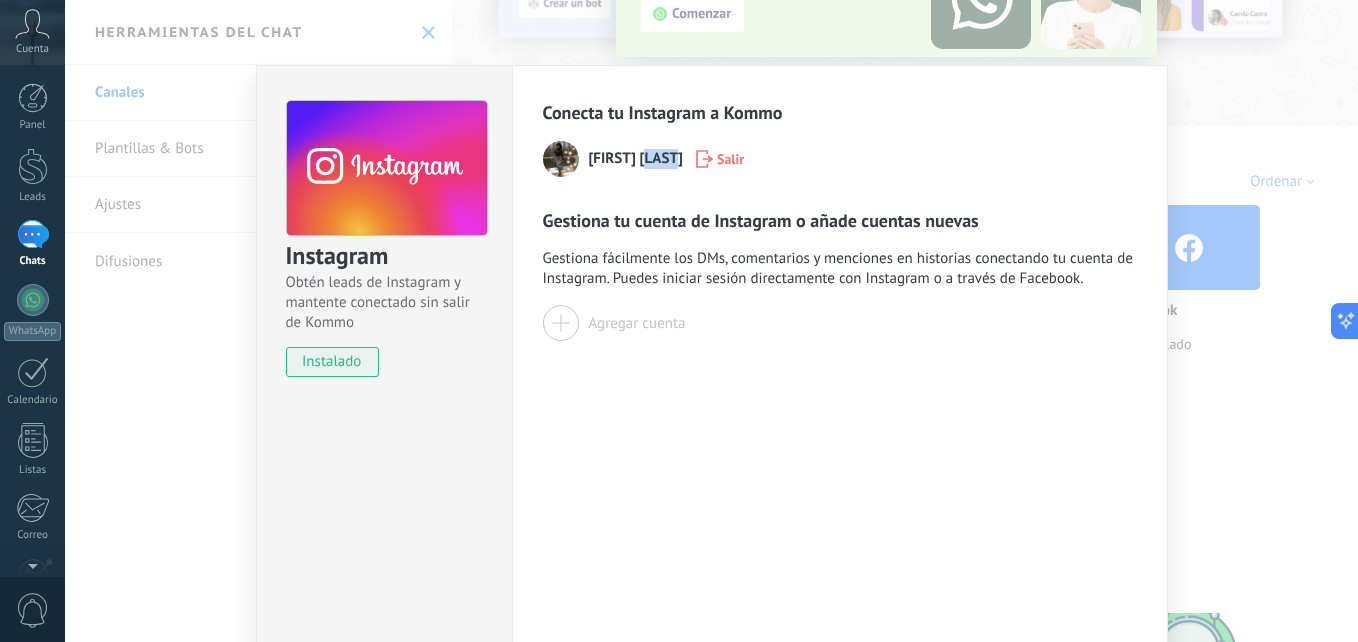 click on "Milagros Mora" at bounding box center [636, 159] 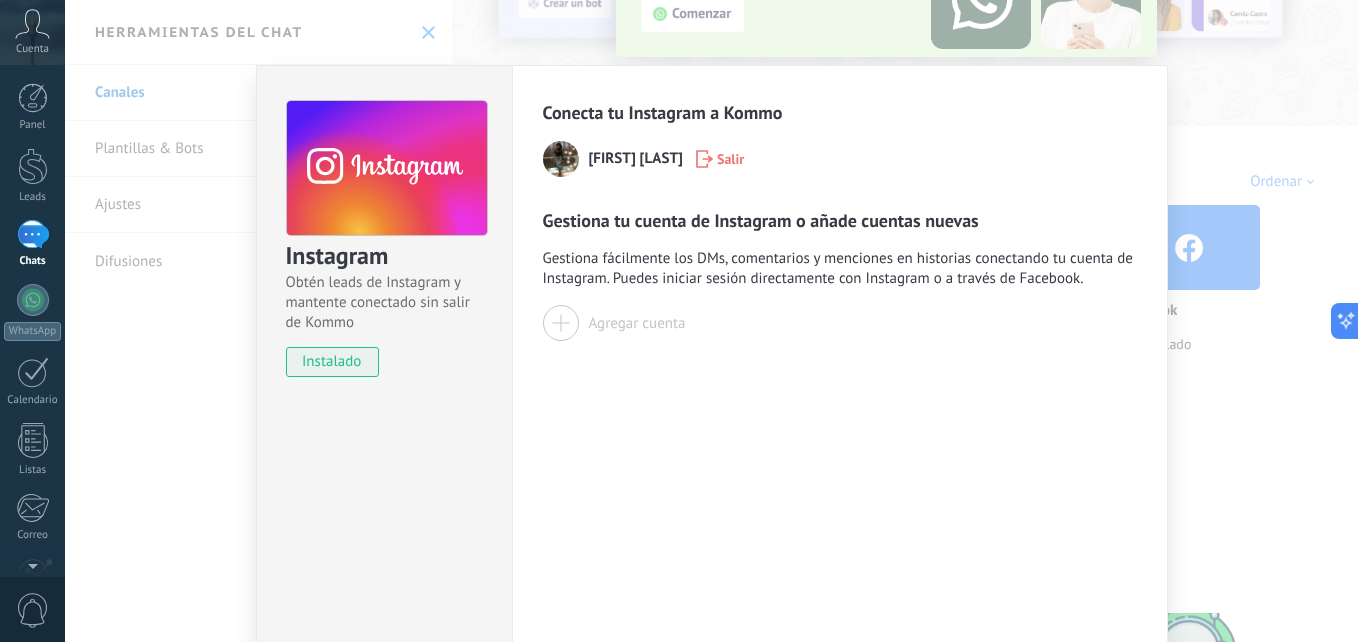 click on "Conecta tu Instagram a Kommo Milagros Mora Salir" at bounding box center (840, 139) 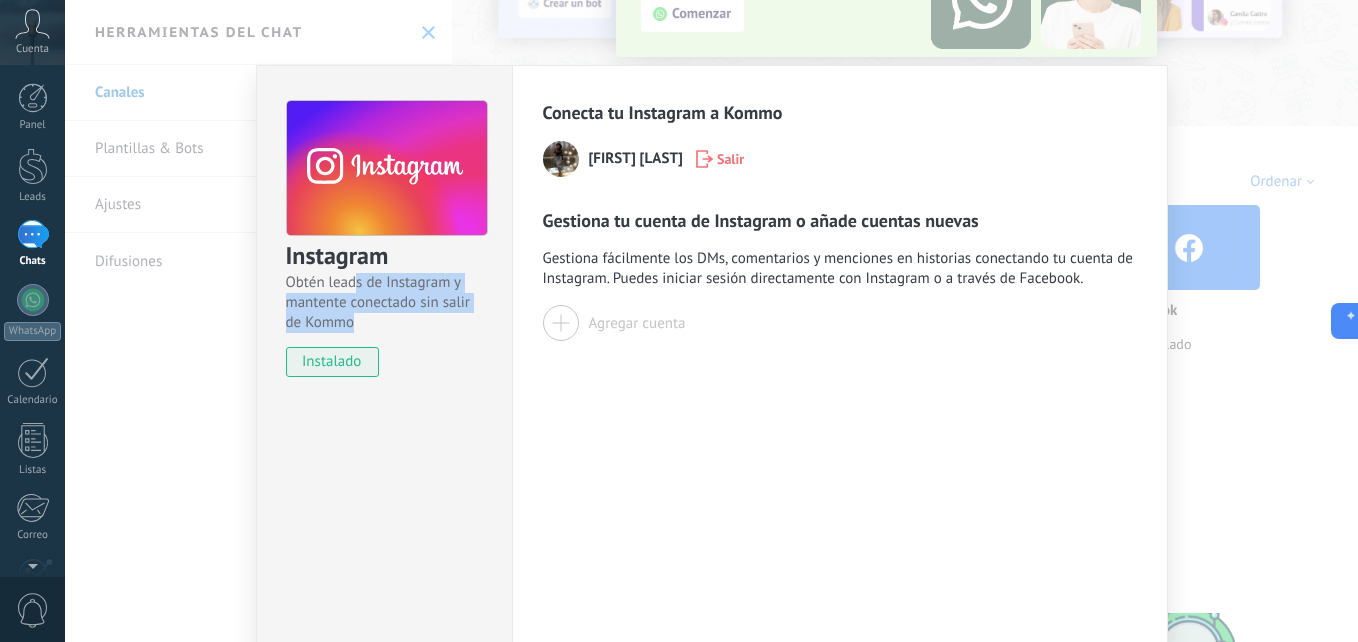 drag, startPoint x: 354, startPoint y: 280, endPoint x: 360, endPoint y: 331, distance: 51.351727 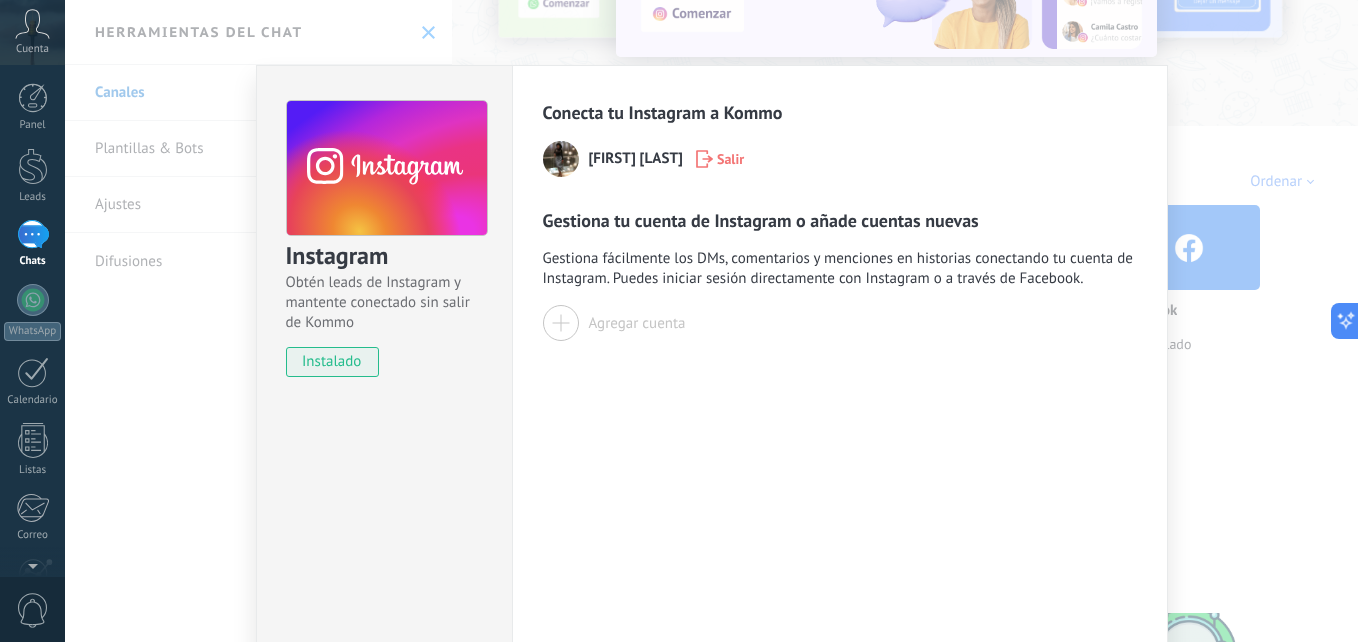 click on "Conecta tu Instagram a Kommo Milagros Mora Salir Gestiona tu cuenta de Instagram o añade cuentas nuevas Gestiona fácilmente los DMs, comentarios y menciones en historias conectando tu cuenta de Instagram. Puedes iniciar sesión directamente con Instagram o a través de Facebook. Agregar cuenta" at bounding box center (840, 362) 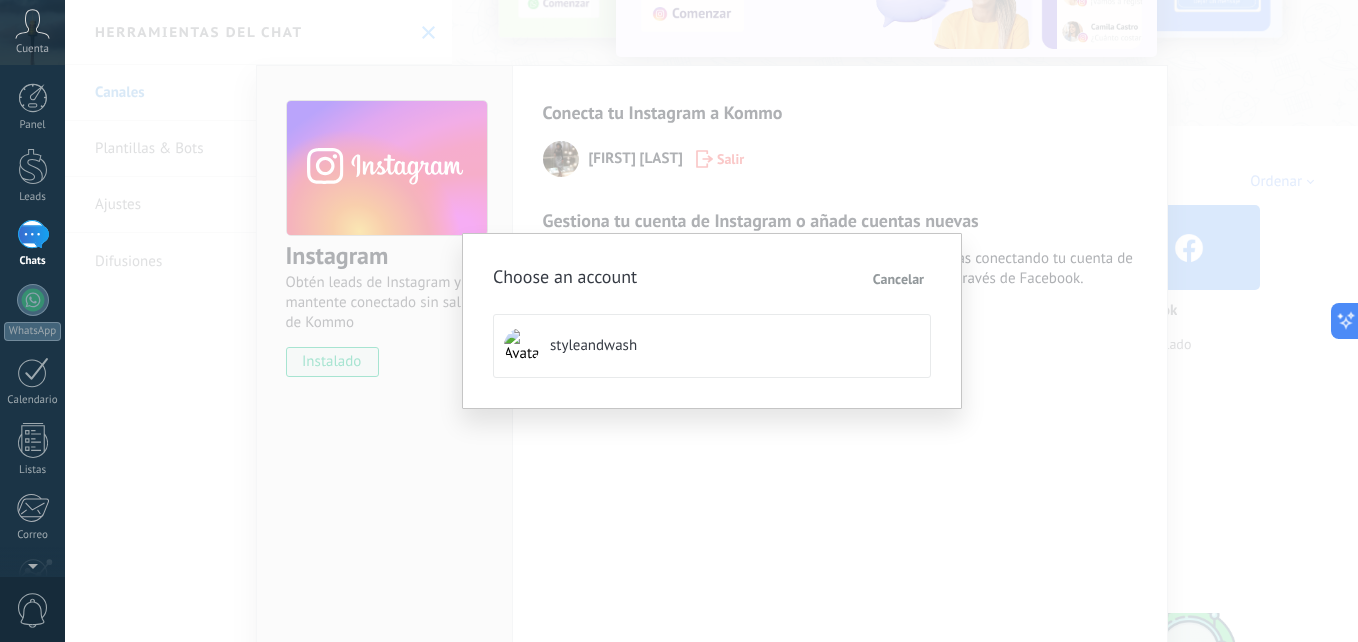 click on "Cancelar" at bounding box center [898, 279] 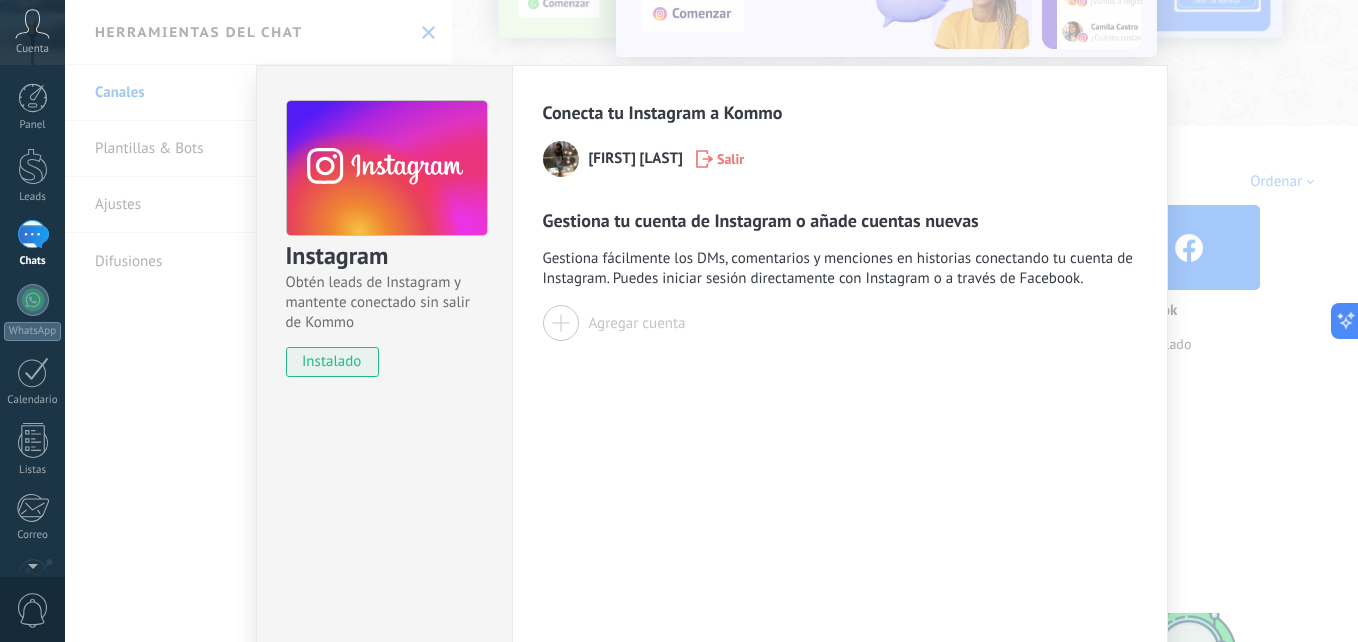 click on "Agregar cuenta" at bounding box center [637, 323] 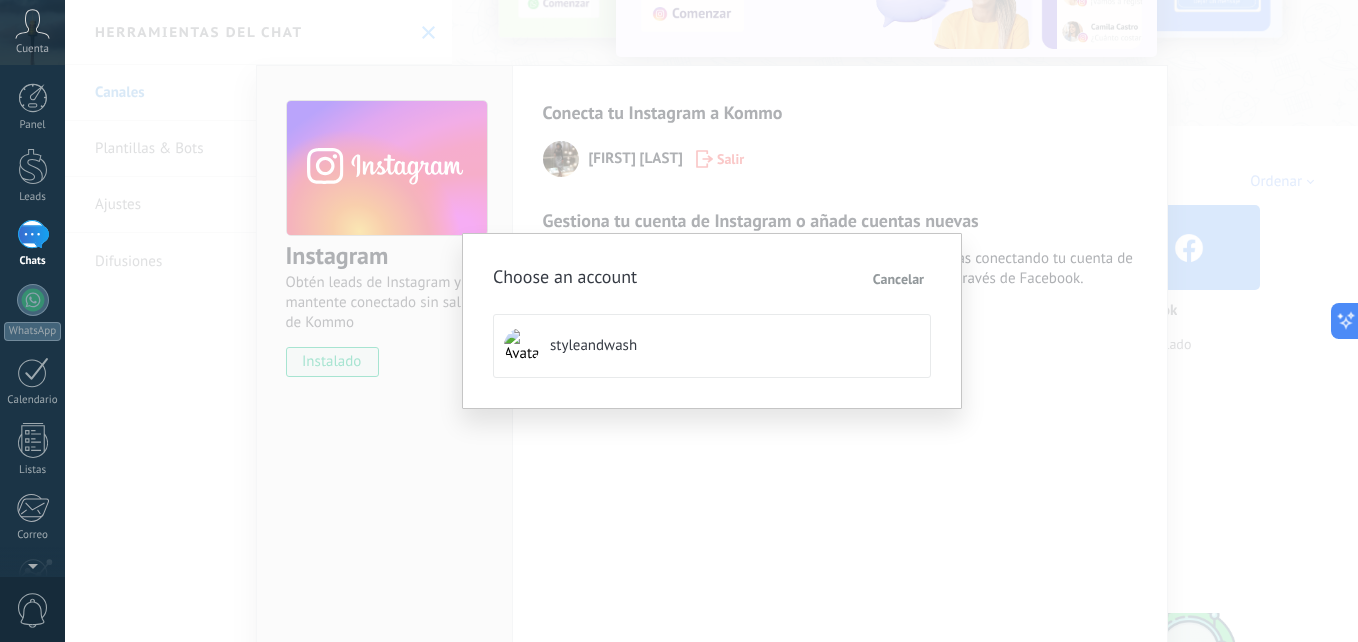click on "Cancelar" at bounding box center (898, 279) 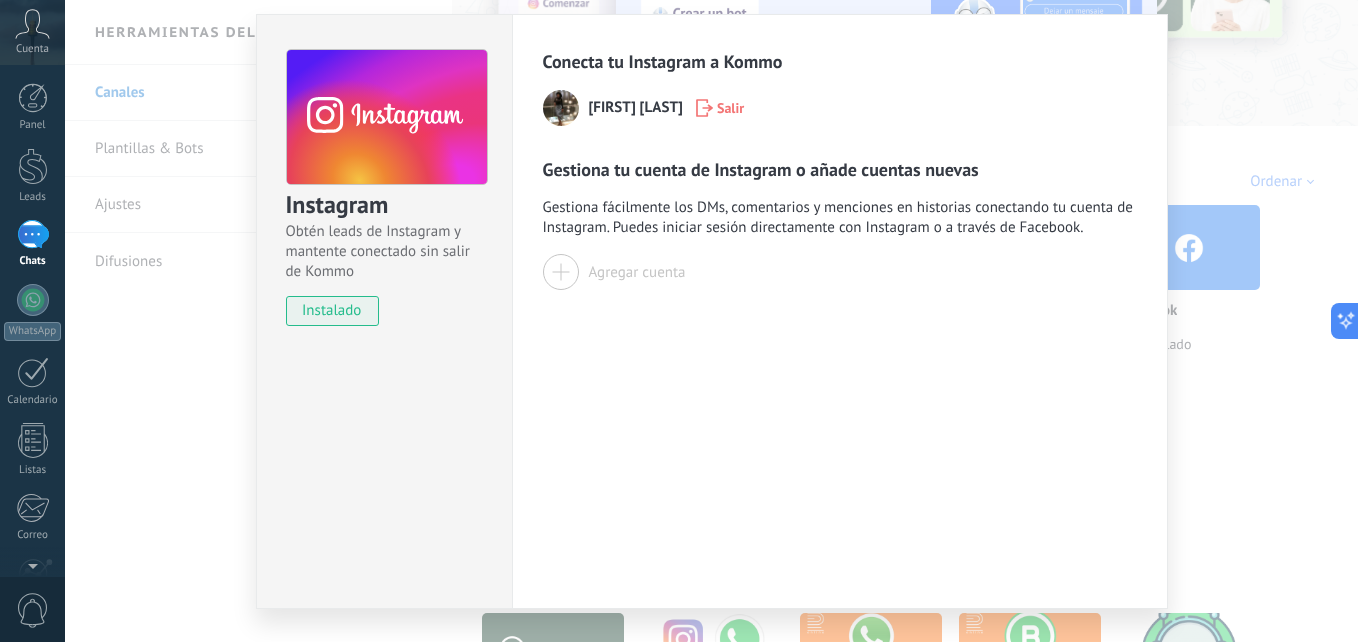 scroll, scrollTop: 93, scrollLeft: 0, axis: vertical 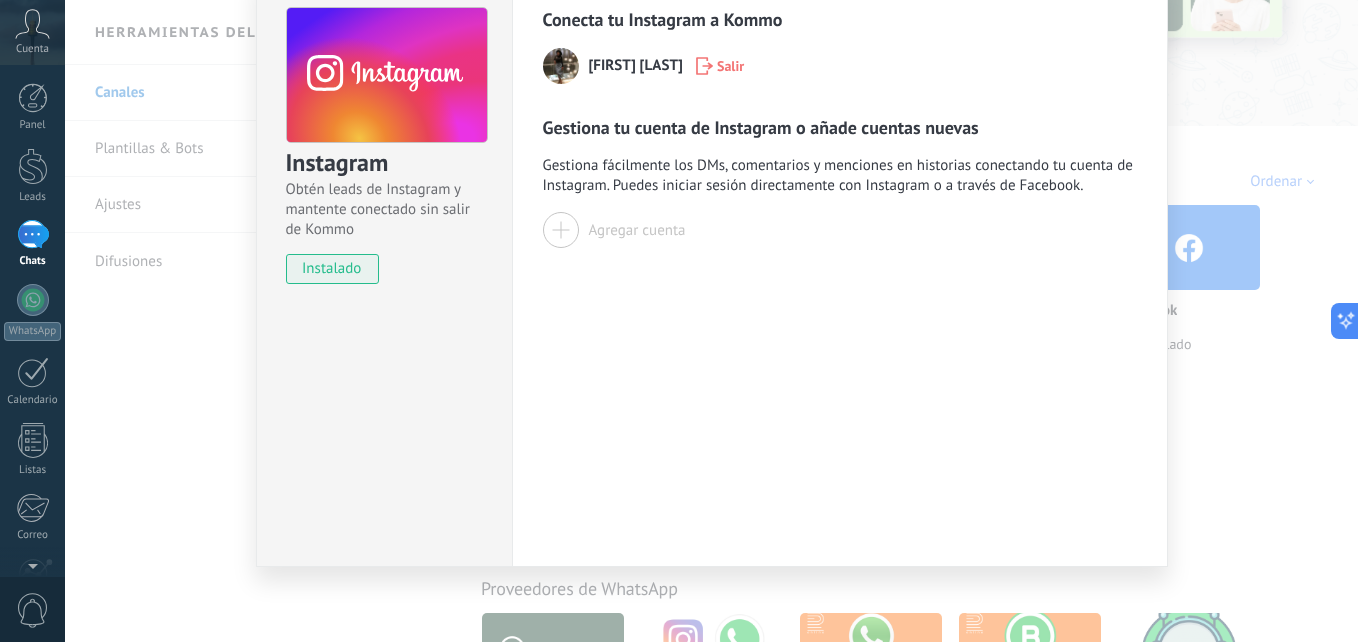 click on "Instagram Obtén leads de Instagram y mantente conectado sin salir de Kommo instalado Conecta tu Instagram a Kommo Milagros Mora Salir Gestiona tu cuenta de Instagram o añade cuentas nuevas Gestiona fácilmente los DMs, comentarios y menciones en historias conectando tu cuenta de Instagram. Puedes iniciar sesión directamente con Instagram o a través de Facebook. Agregar cuenta" at bounding box center [711, 321] 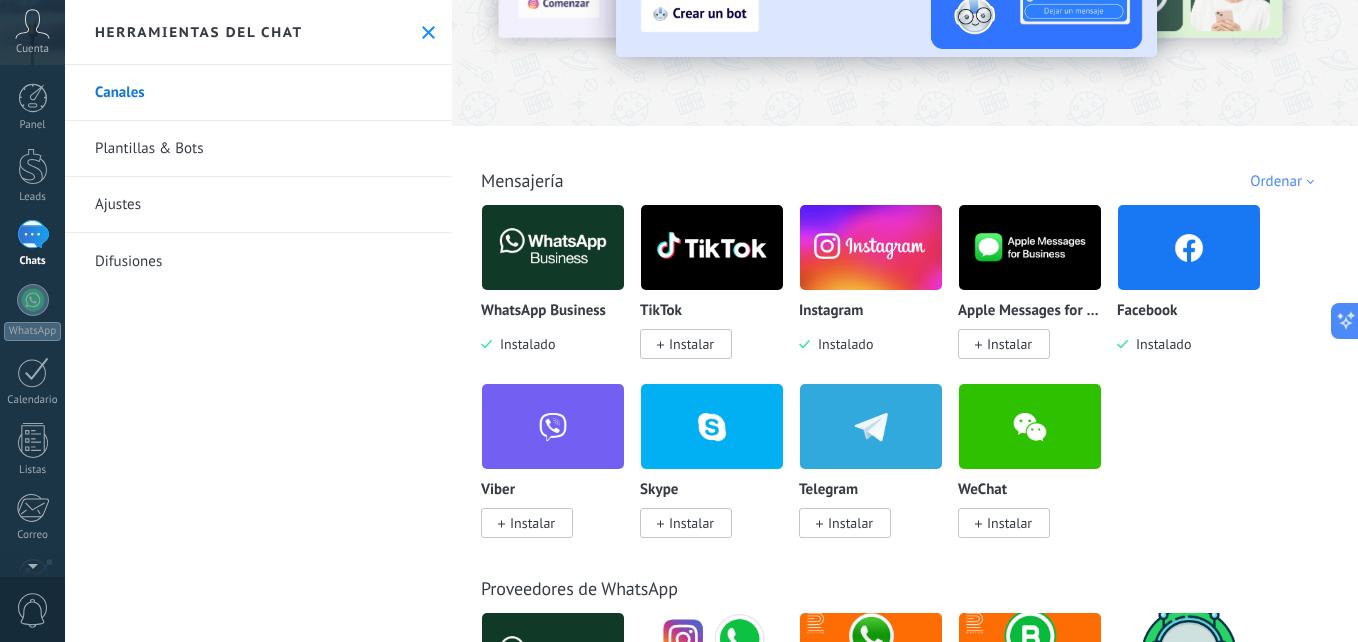 click on "Facebook Instalado" at bounding box center [1189, 279] 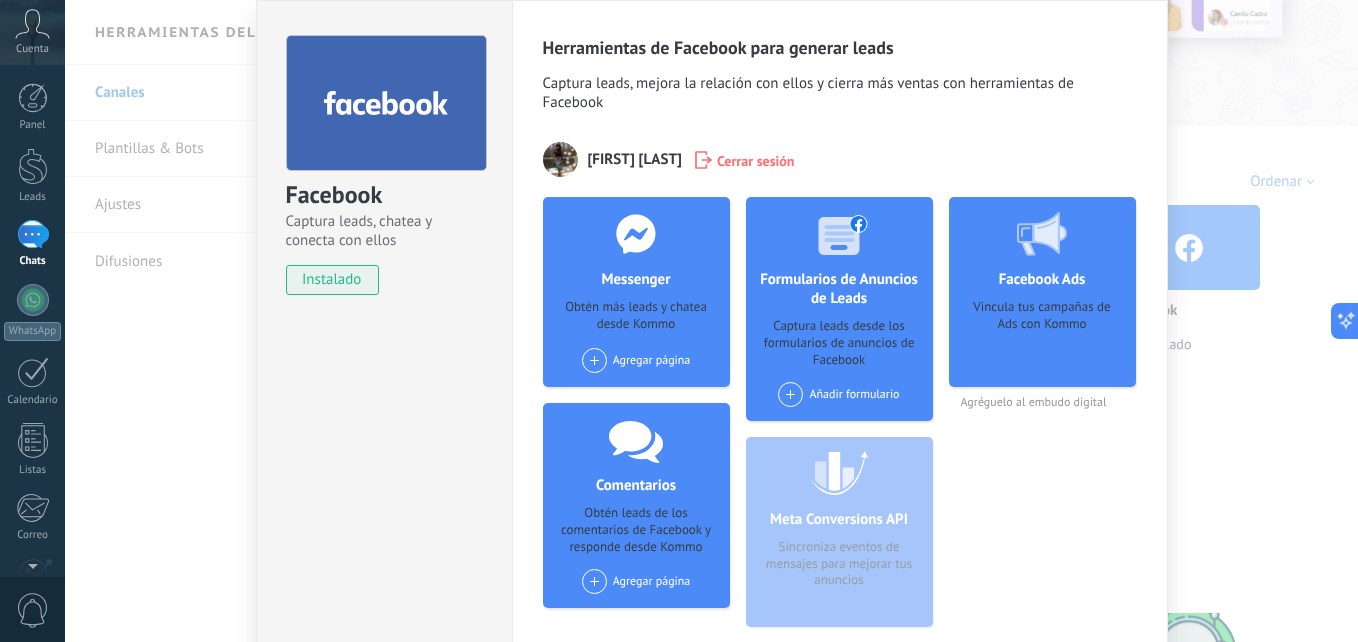 scroll, scrollTop: 100, scrollLeft: 0, axis: vertical 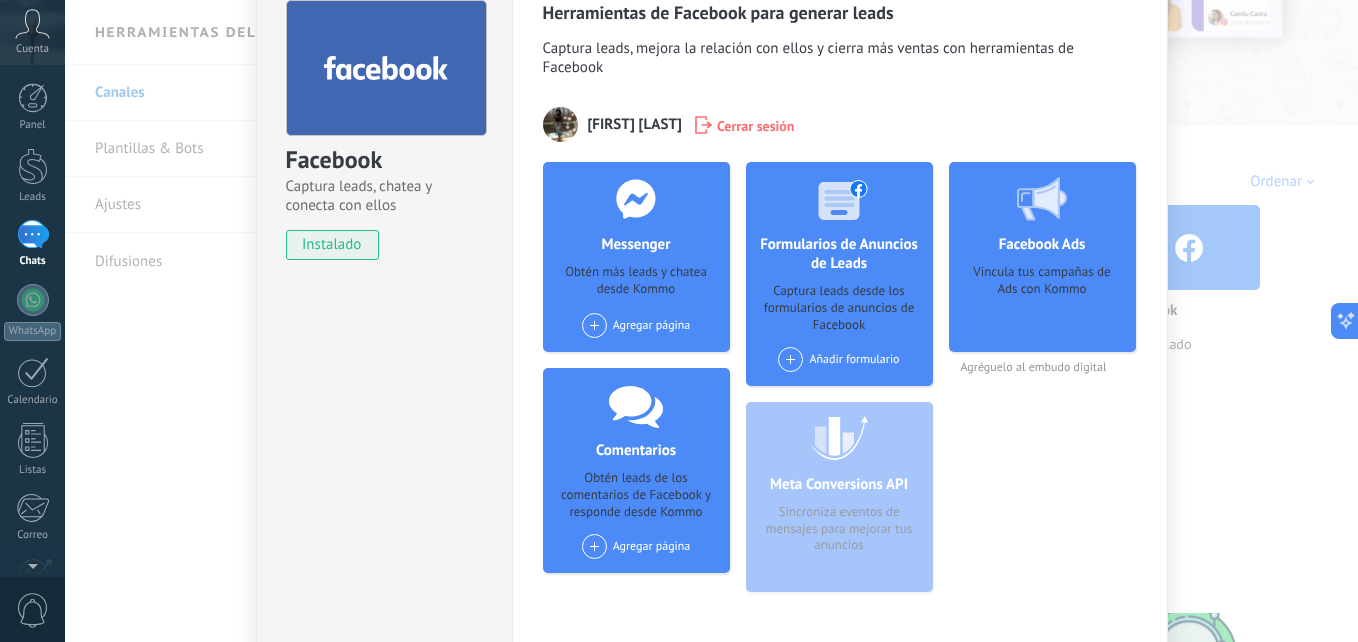 click on "Milagros Mora" at bounding box center [635, 124] 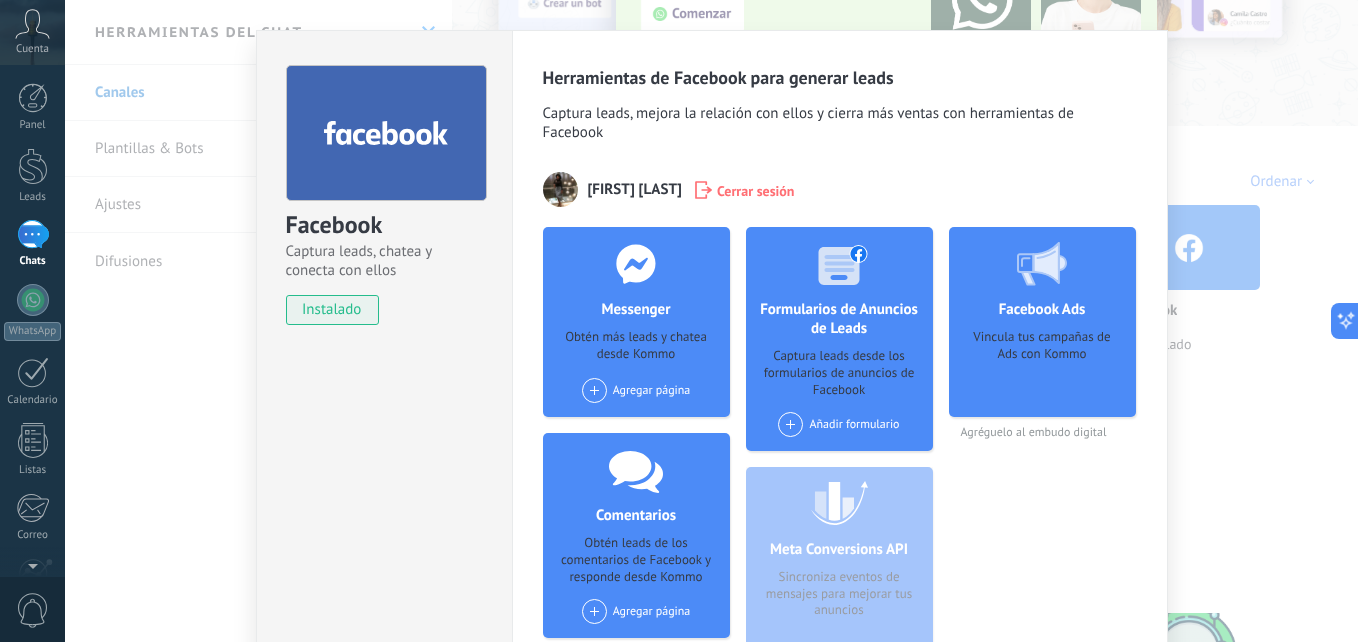 click on "Herramientas de Facebook para generar leads Captura leads, mejora la relación con ellos y cierra más ventas con herramientas de Facebook Milagros Mora Cerrar sesión Messenger Obtén más leads y chatea desde Kommo Agregar página Comentarios Obtén leads de los comentarios de Facebook y responde desde Kommo Agregar página Formularios de Anuncios de Leads Captura leads desde los formularios de anuncios de Facebook Añadir formulario Meta Conversions API Sincroniza eventos de mensajes para mejorar tus anuncios Facebook Ads Vincula tus campañas de Ads con Kommo Agréguelo al embudo digital" at bounding box center (840, 369) 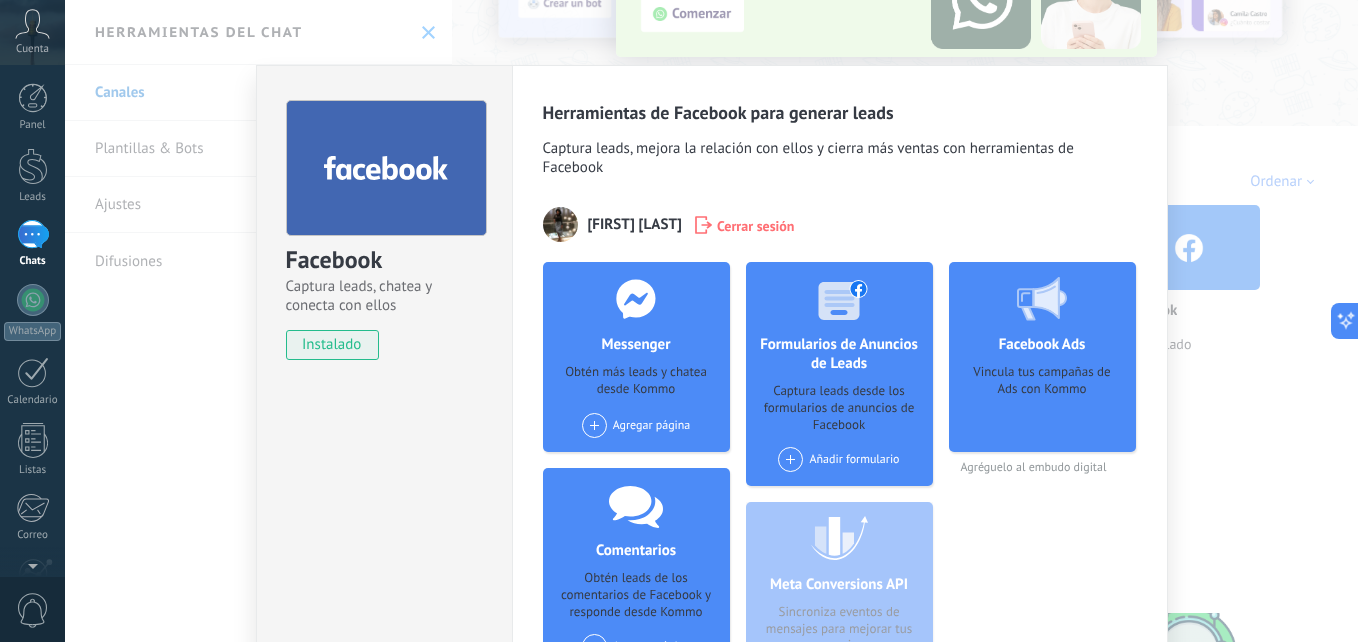 click on "Milagros Mora" at bounding box center [635, 224] 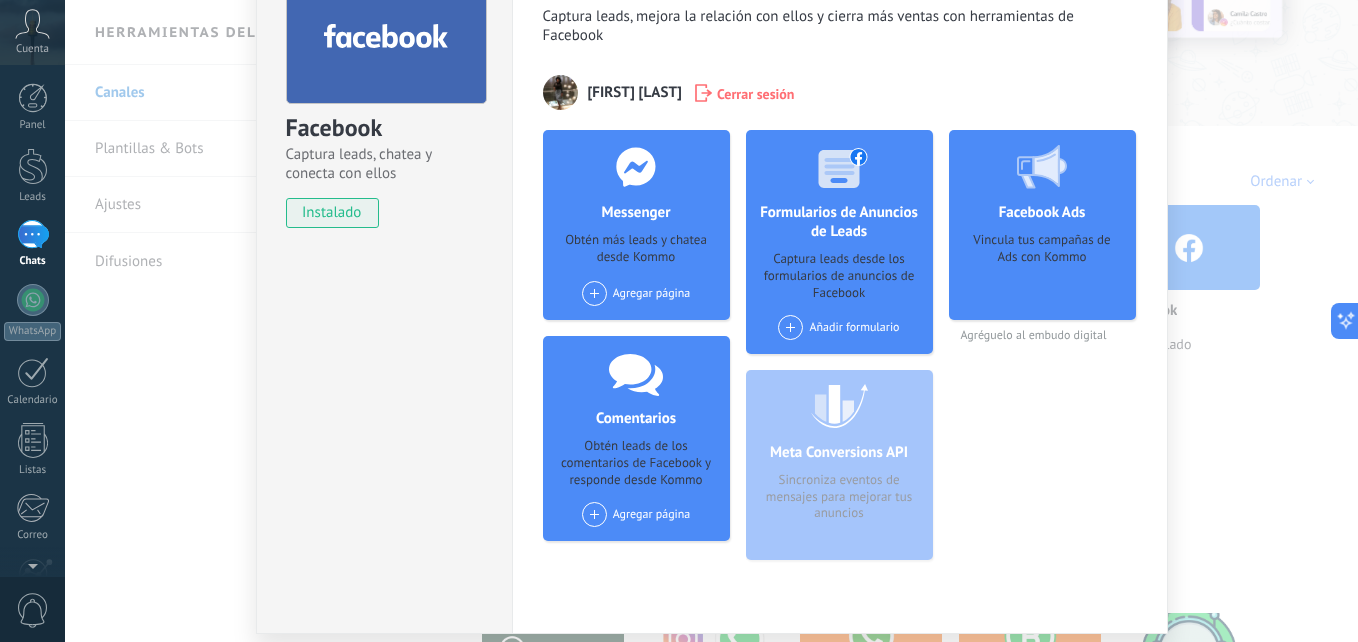 scroll, scrollTop: 99, scrollLeft: 0, axis: vertical 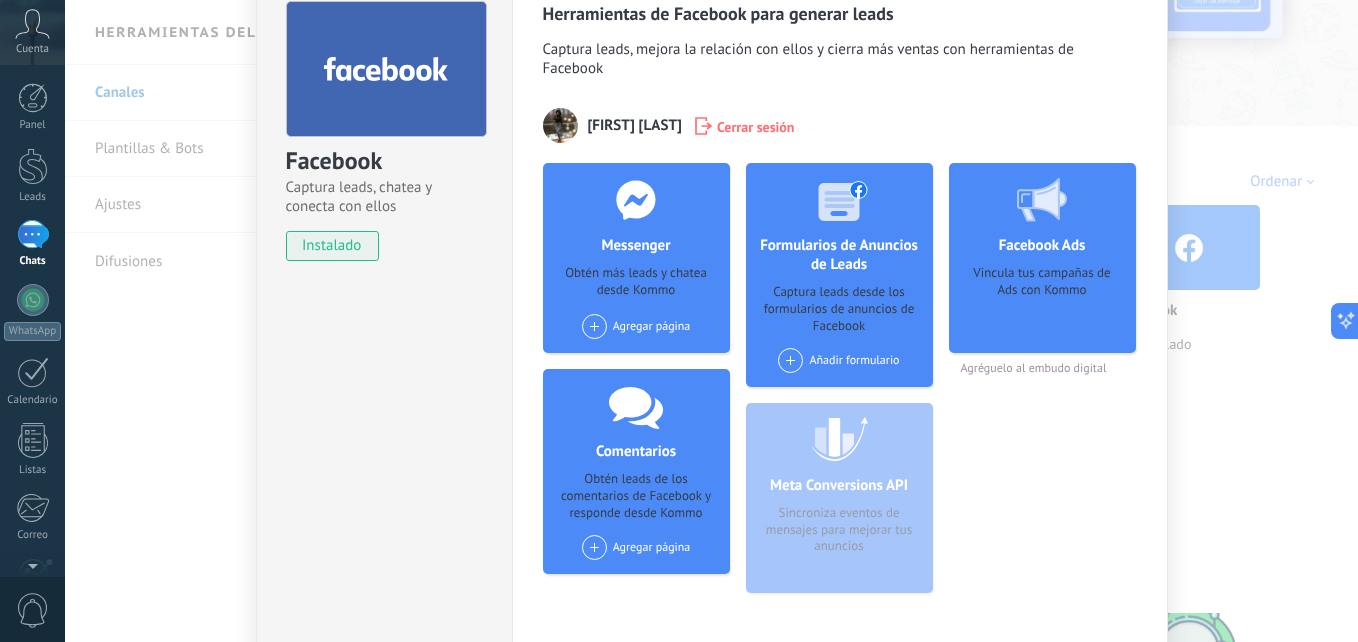 click on "Messenger Obtén más leads y chatea desde Kommo Agregar página" at bounding box center (636, 258) 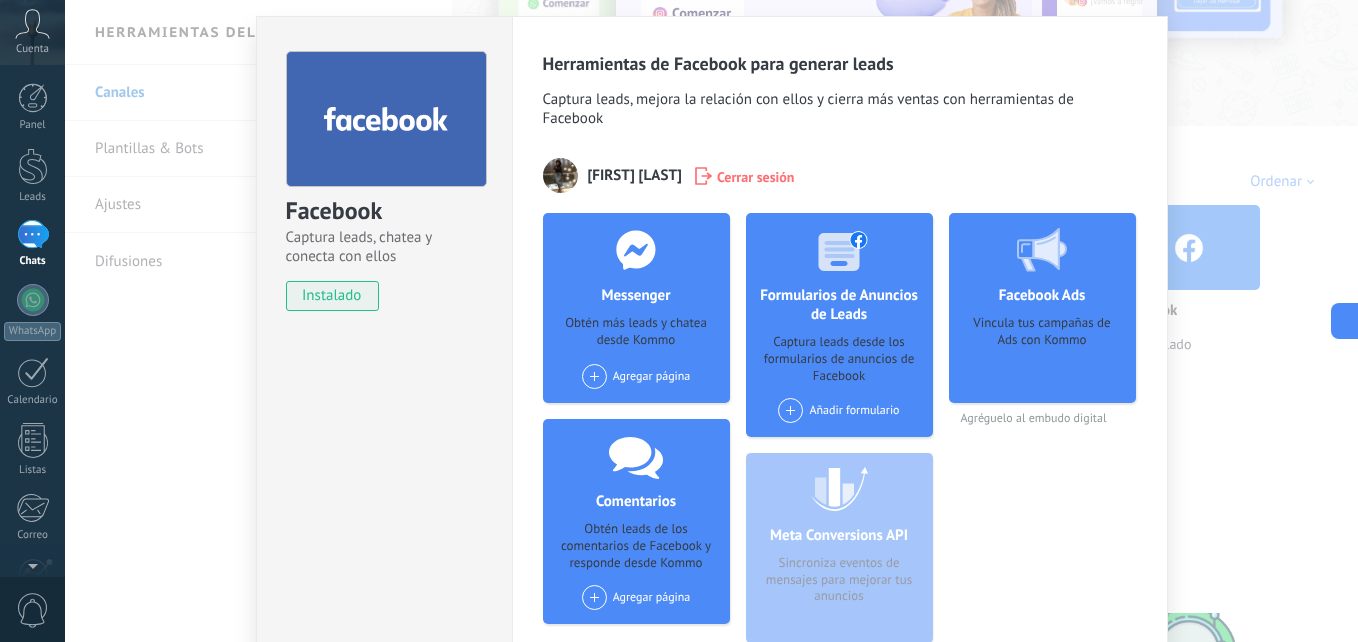 scroll, scrollTop: 0, scrollLeft: 0, axis: both 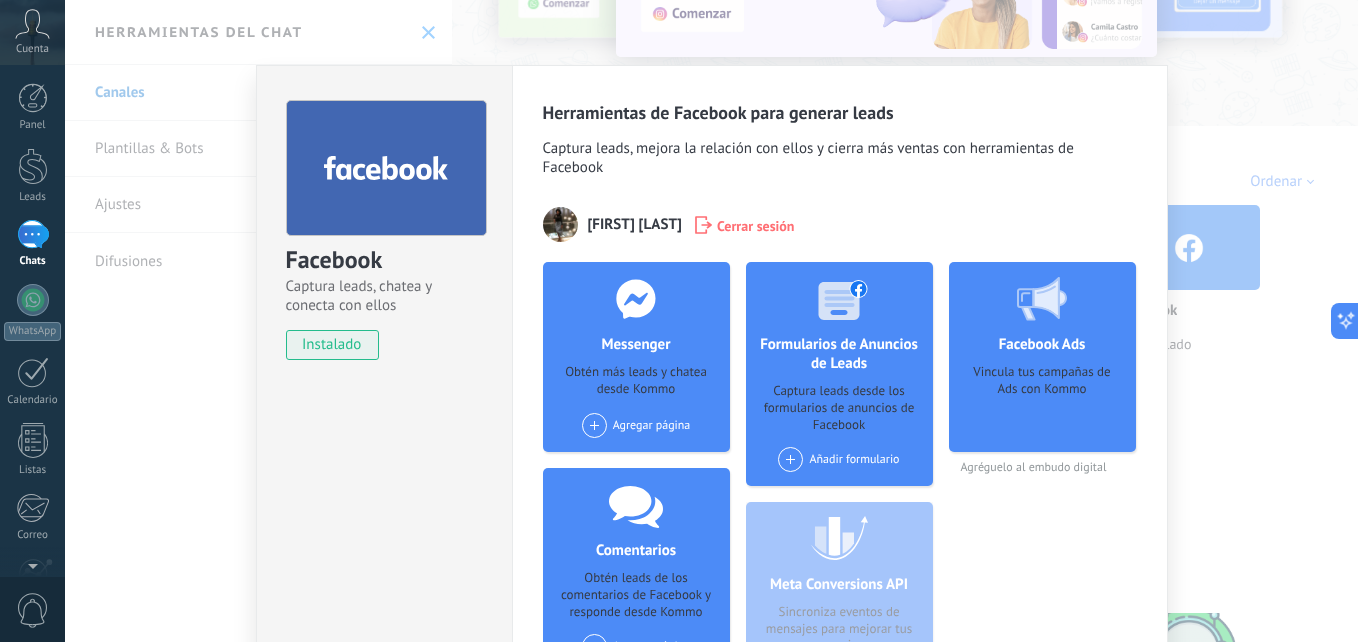 click on "Herramientas de Facebook para generar leads Captura leads, mejora la relación con ellos y cierra más ventas con herramientas de Facebook Milagros Mora Cerrar sesión Messenger Obtén más leads y chatea desde Kommo Agregar página Comentarios Obtén leads de los comentarios de Facebook y responde desde Kommo Agregar página Formularios de Anuncios de Leads Captura leads desde los formularios de anuncios de Facebook Añadir formulario Meta Conversions API Sincroniza eventos de mensajes para mejorar tus anuncios Facebook Ads Vincula tus campañas de Ads con Kommo Agréguelo al embudo digital" at bounding box center (840, 404) 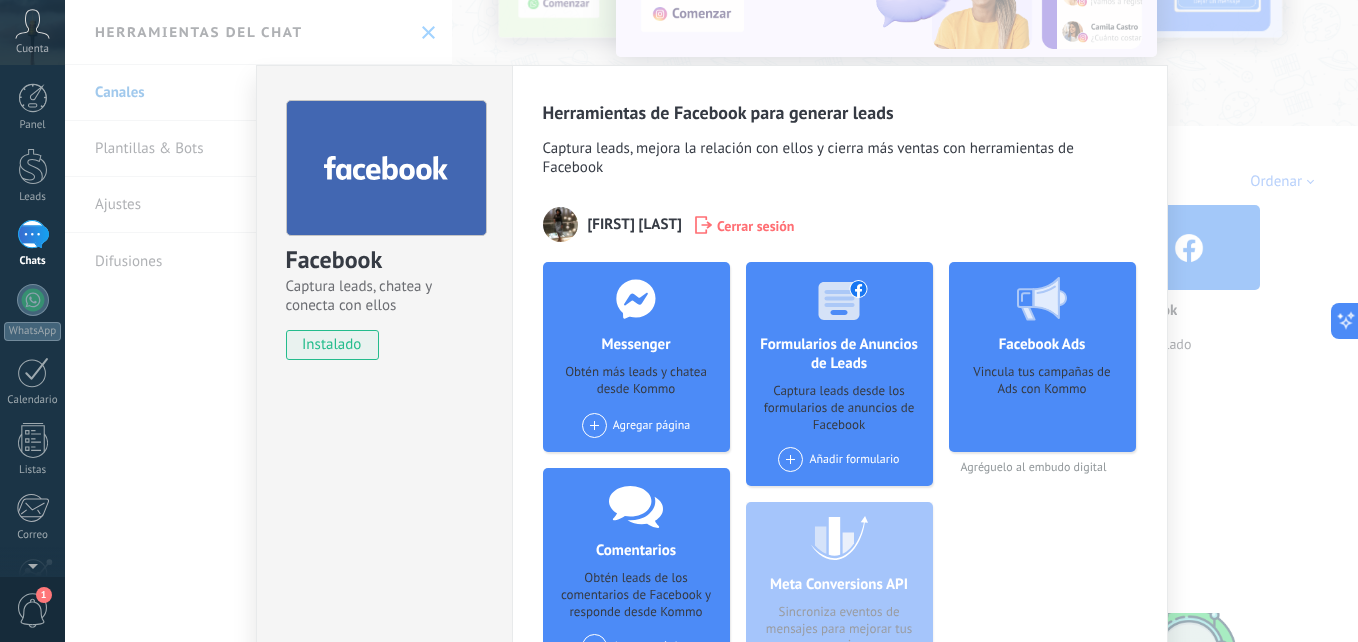 click on "Obtén más leads y chatea desde Kommo" at bounding box center [636, 382] 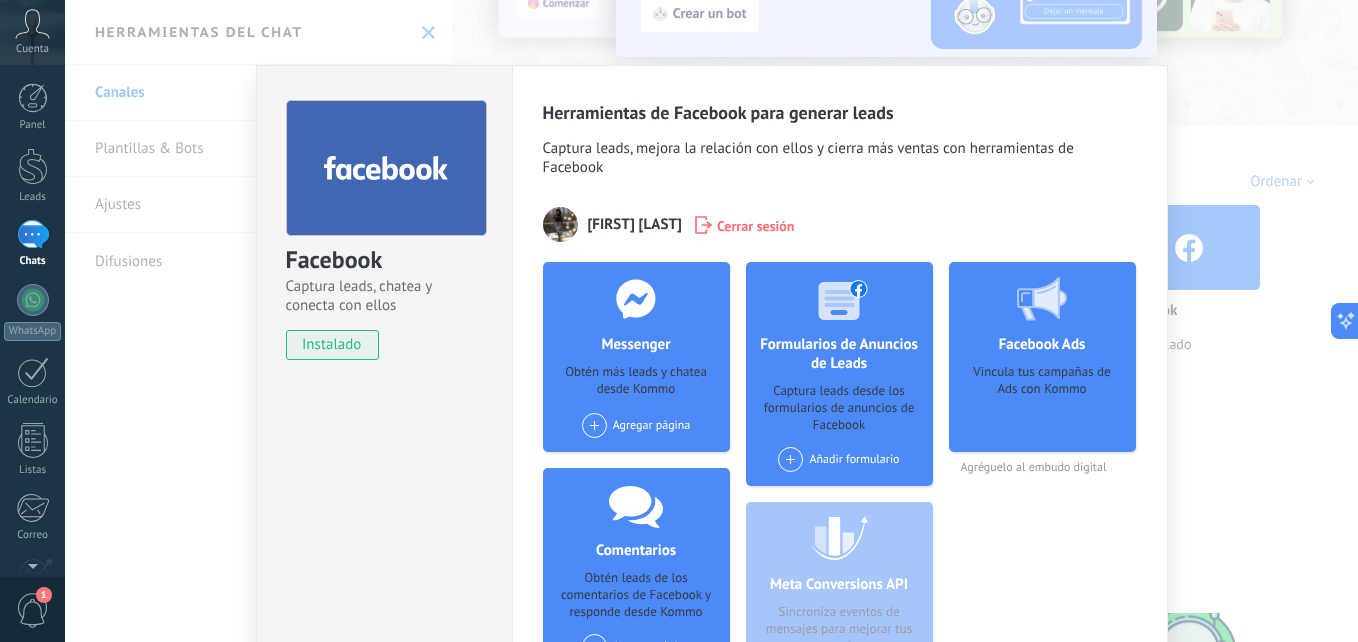 click on "Facebook Ads Vincula tus campañas de Ads con Kommo" at bounding box center (636, 357) 